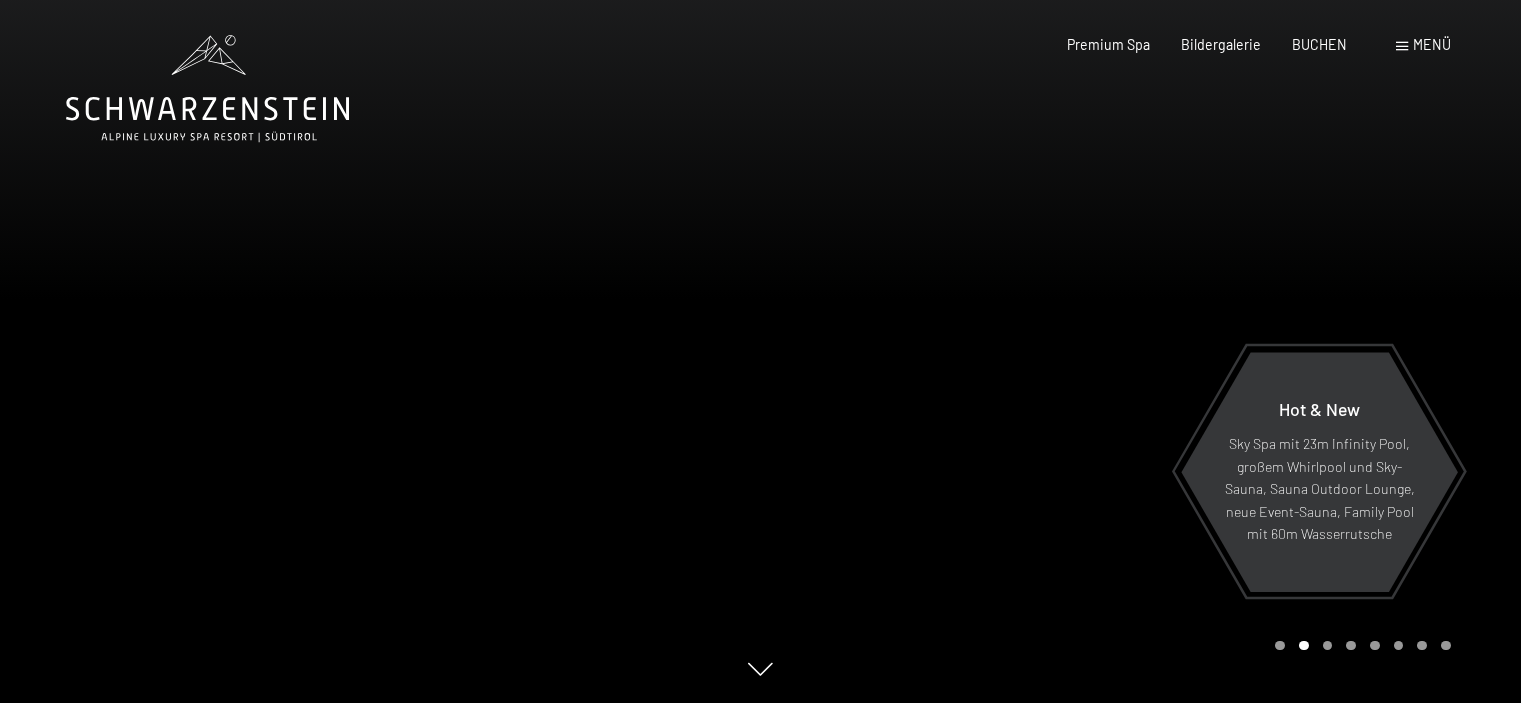 scroll, scrollTop: 0, scrollLeft: 0, axis: both 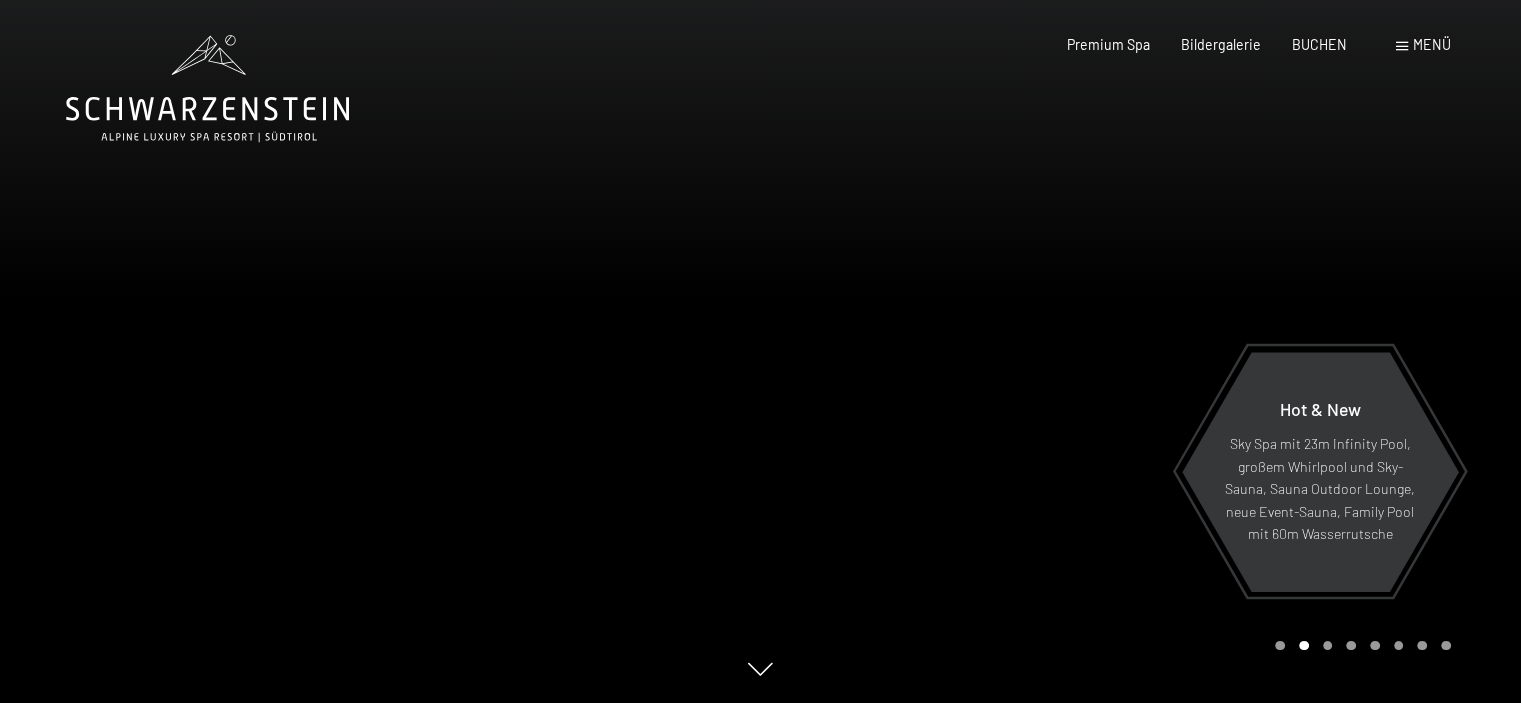 click on "Menü" at bounding box center [1432, 44] 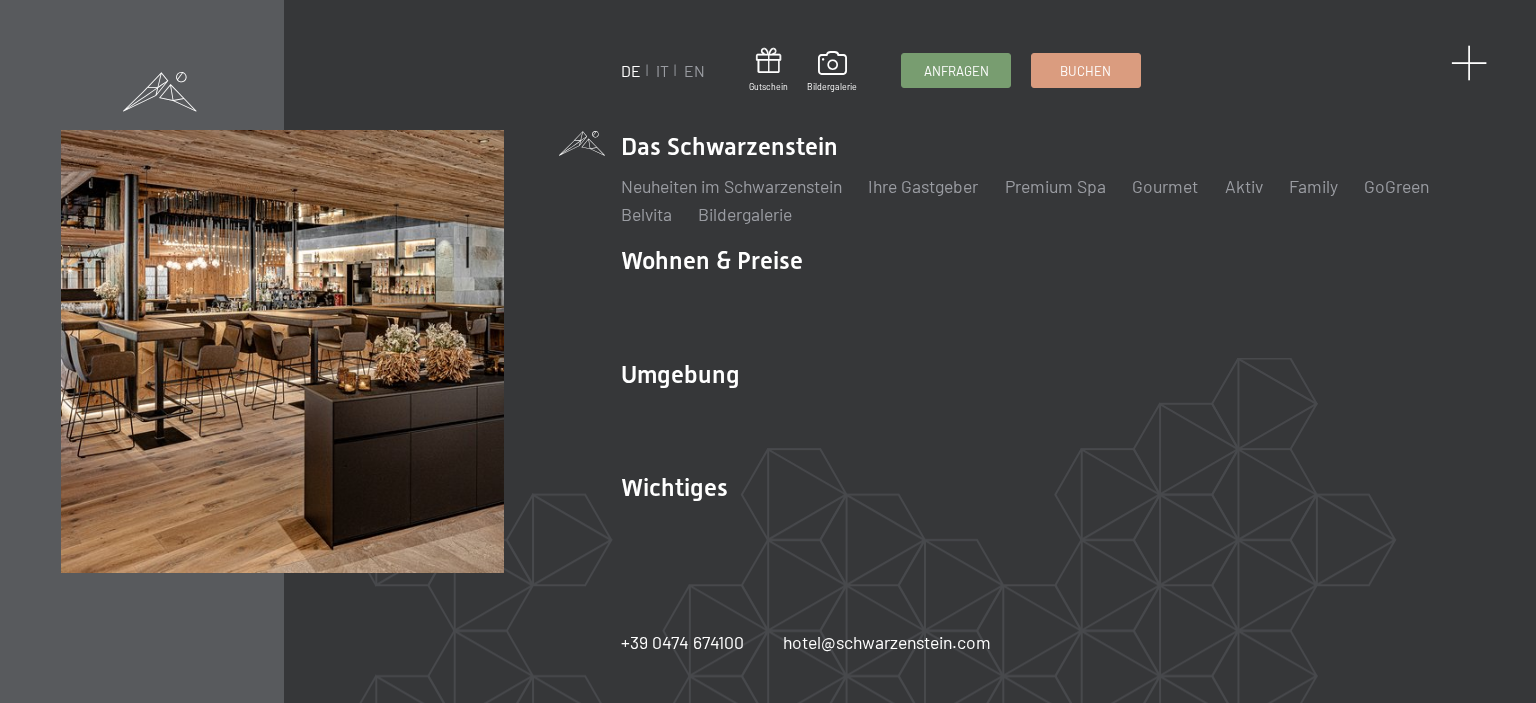 click at bounding box center [1469, 63] 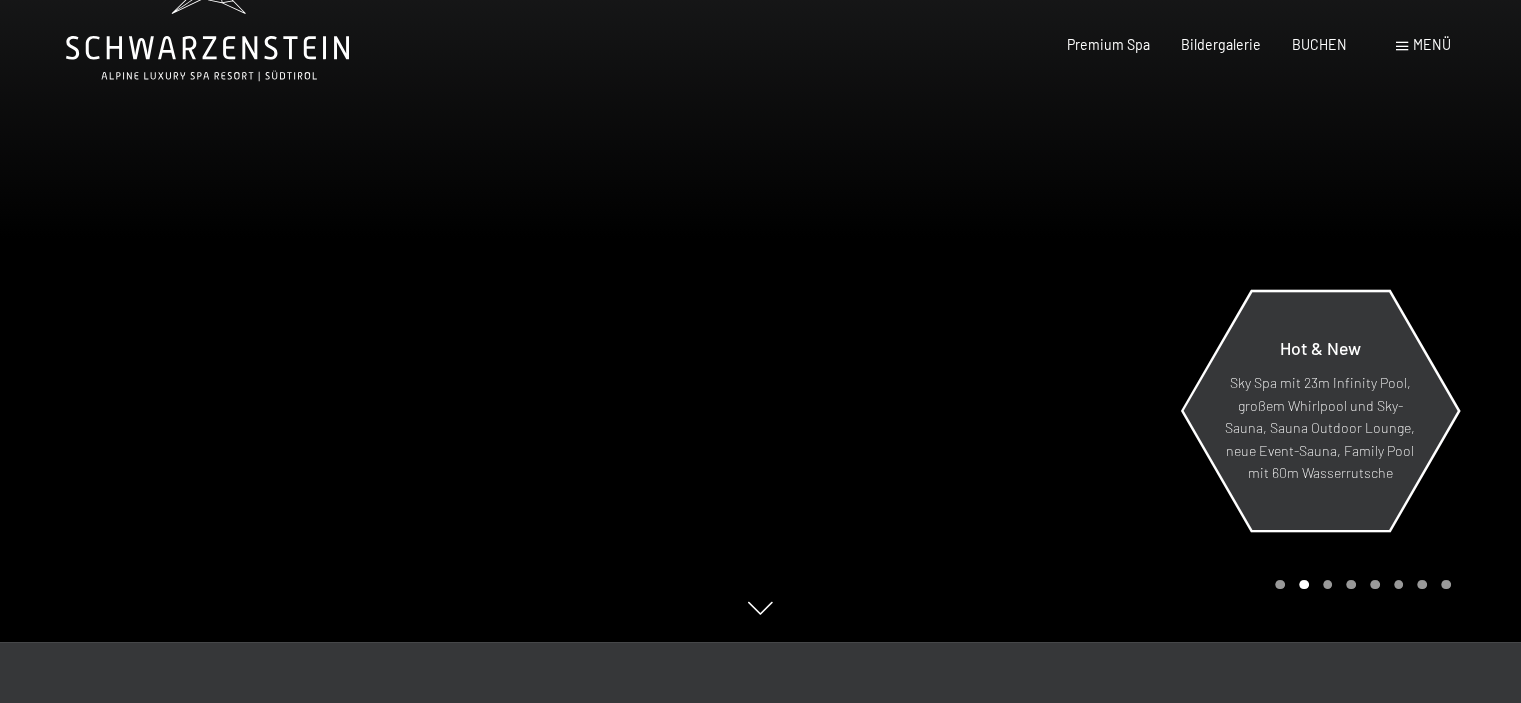 scroll, scrollTop: 0, scrollLeft: 0, axis: both 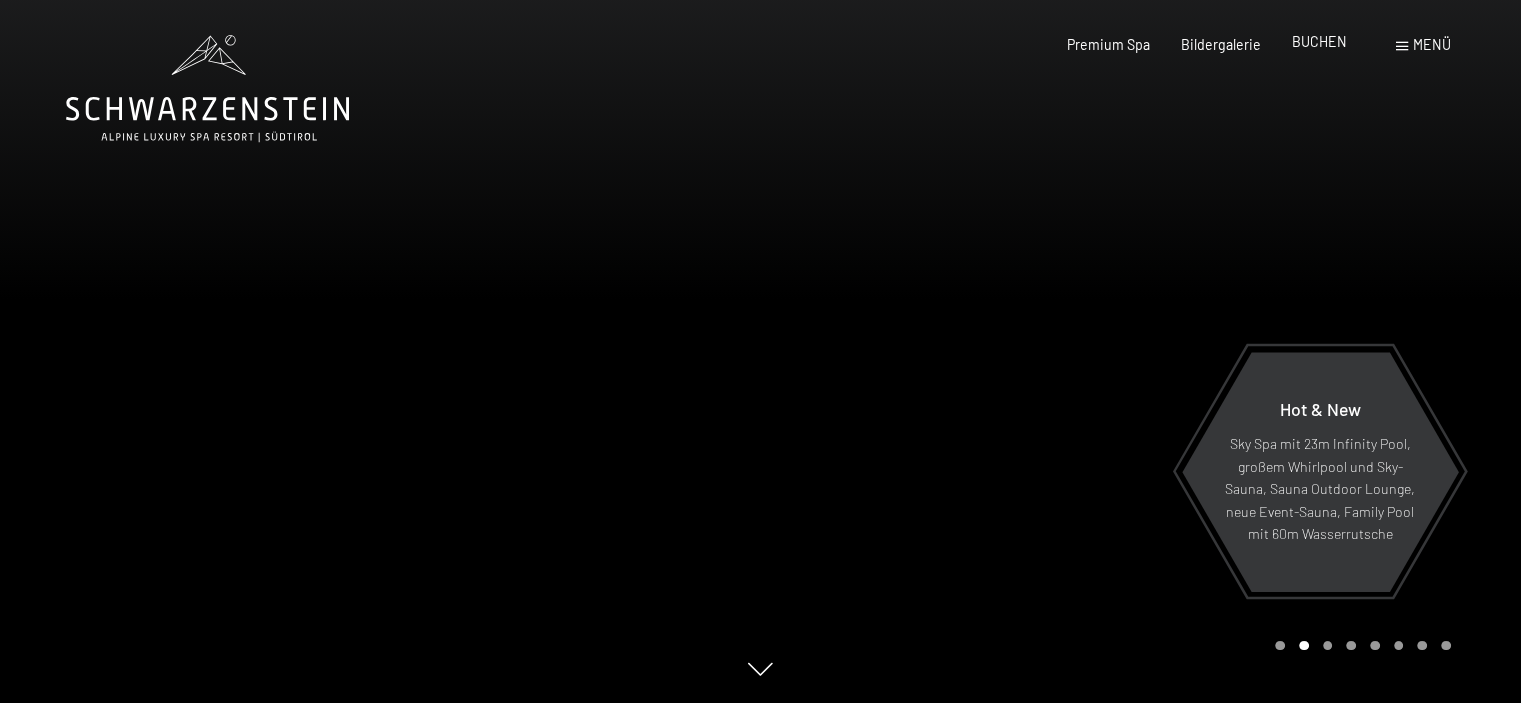 click on "BUCHEN" at bounding box center (1319, 41) 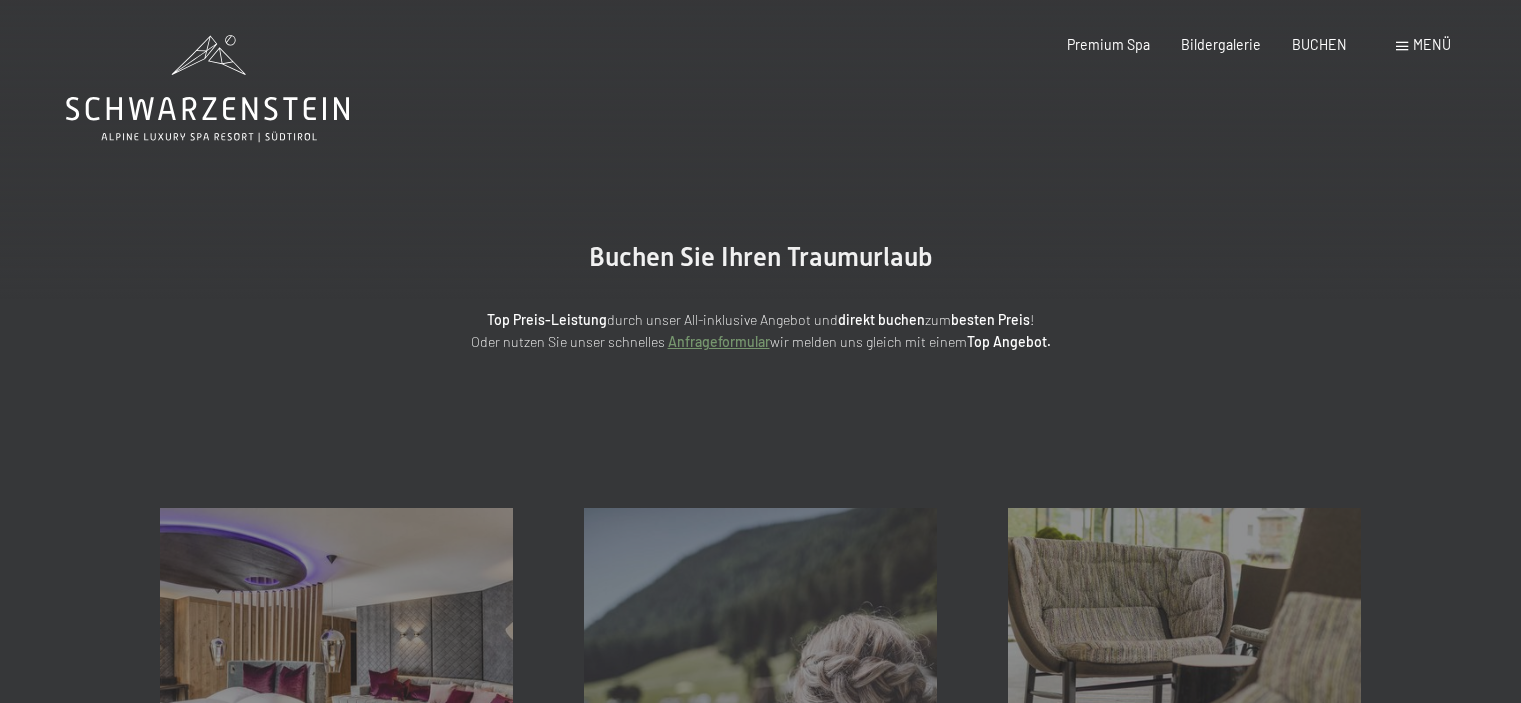 scroll, scrollTop: 0, scrollLeft: 0, axis: both 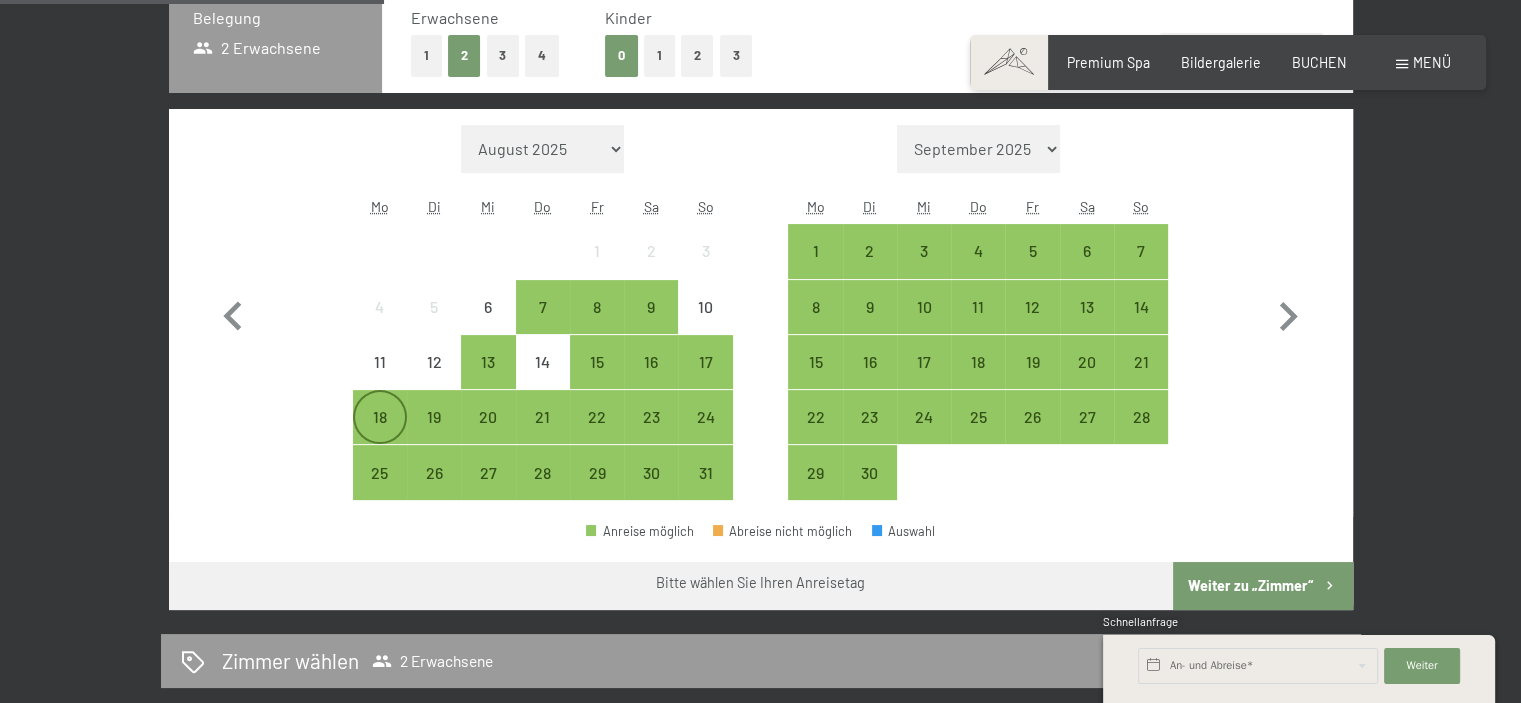click on "18" at bounding box center [380, 434] 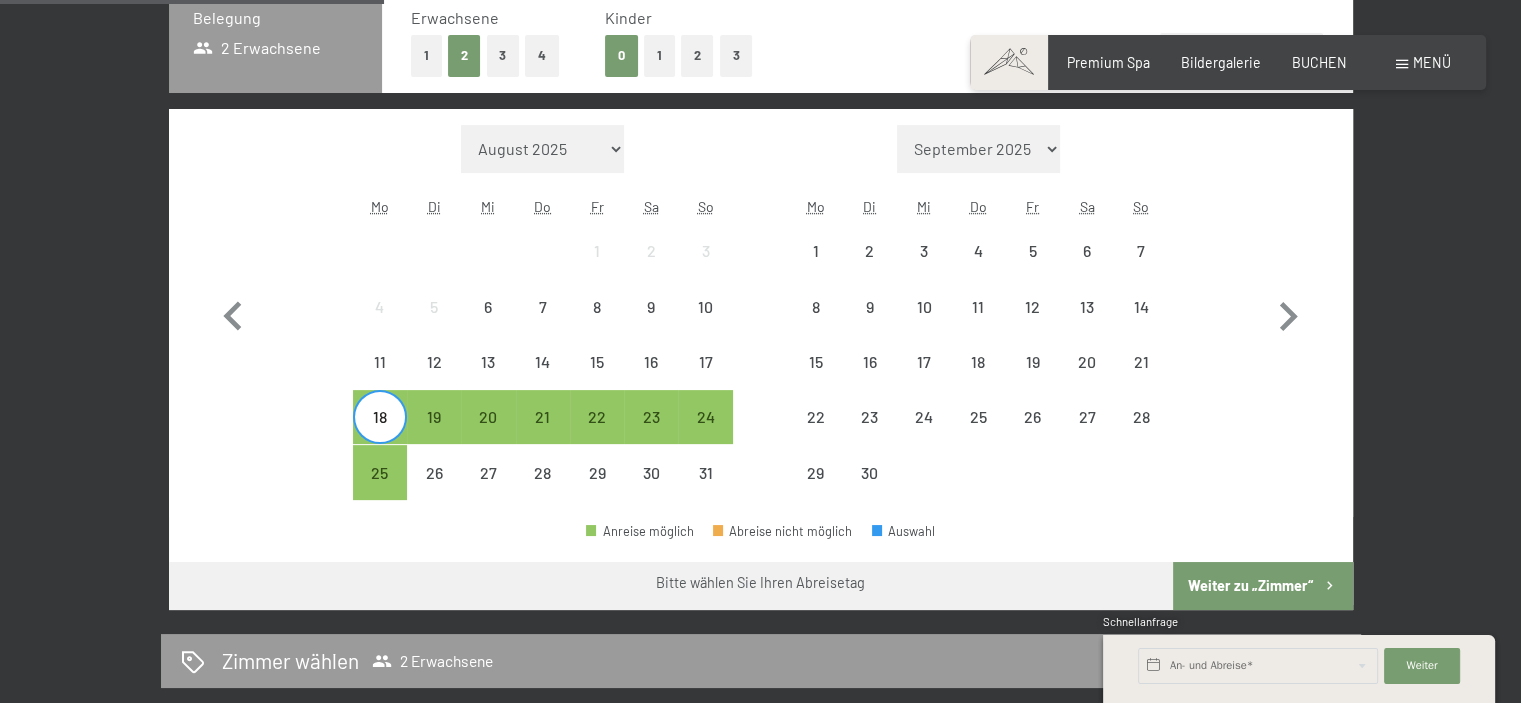 click on "Einwilligung Marketing*" at bounding box center [638, 409] 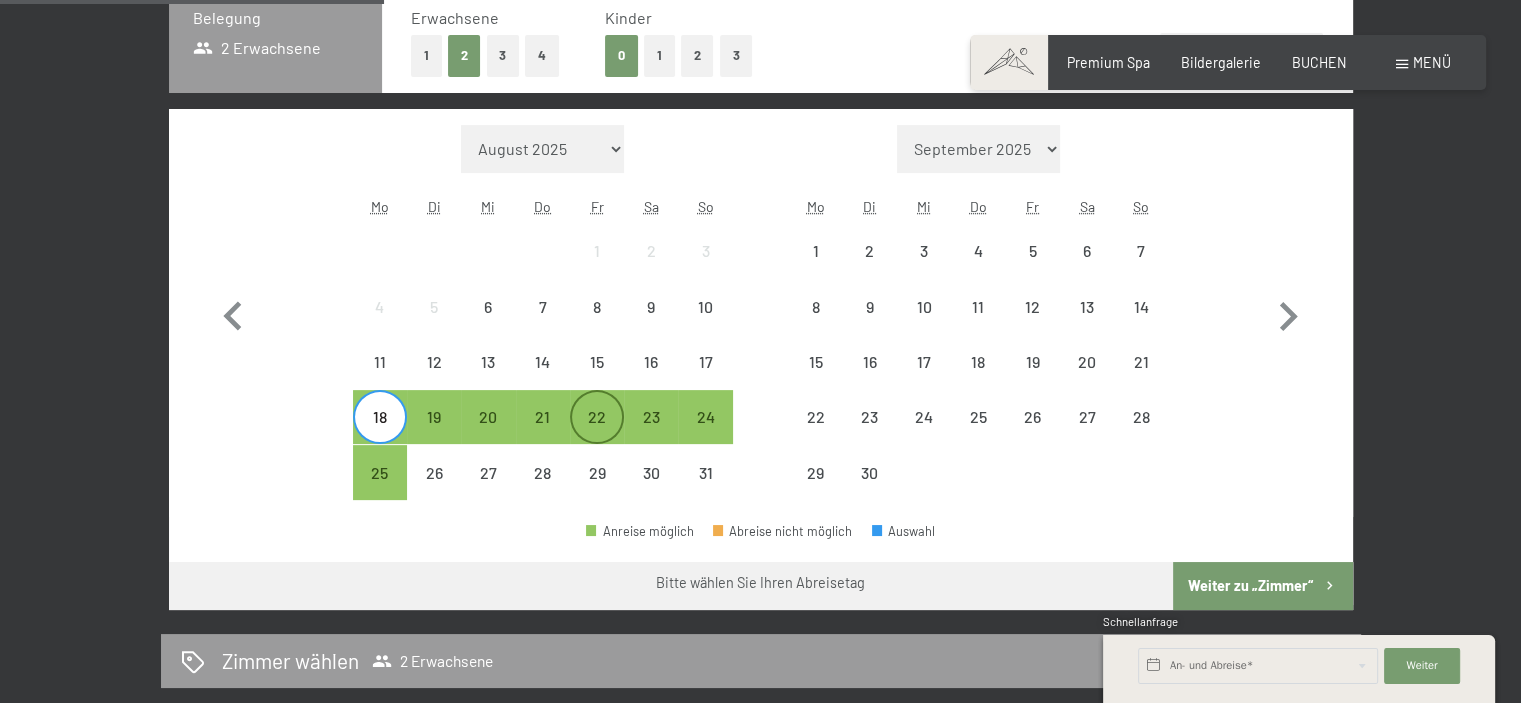 click on "22" at bounding box center [597, 434] 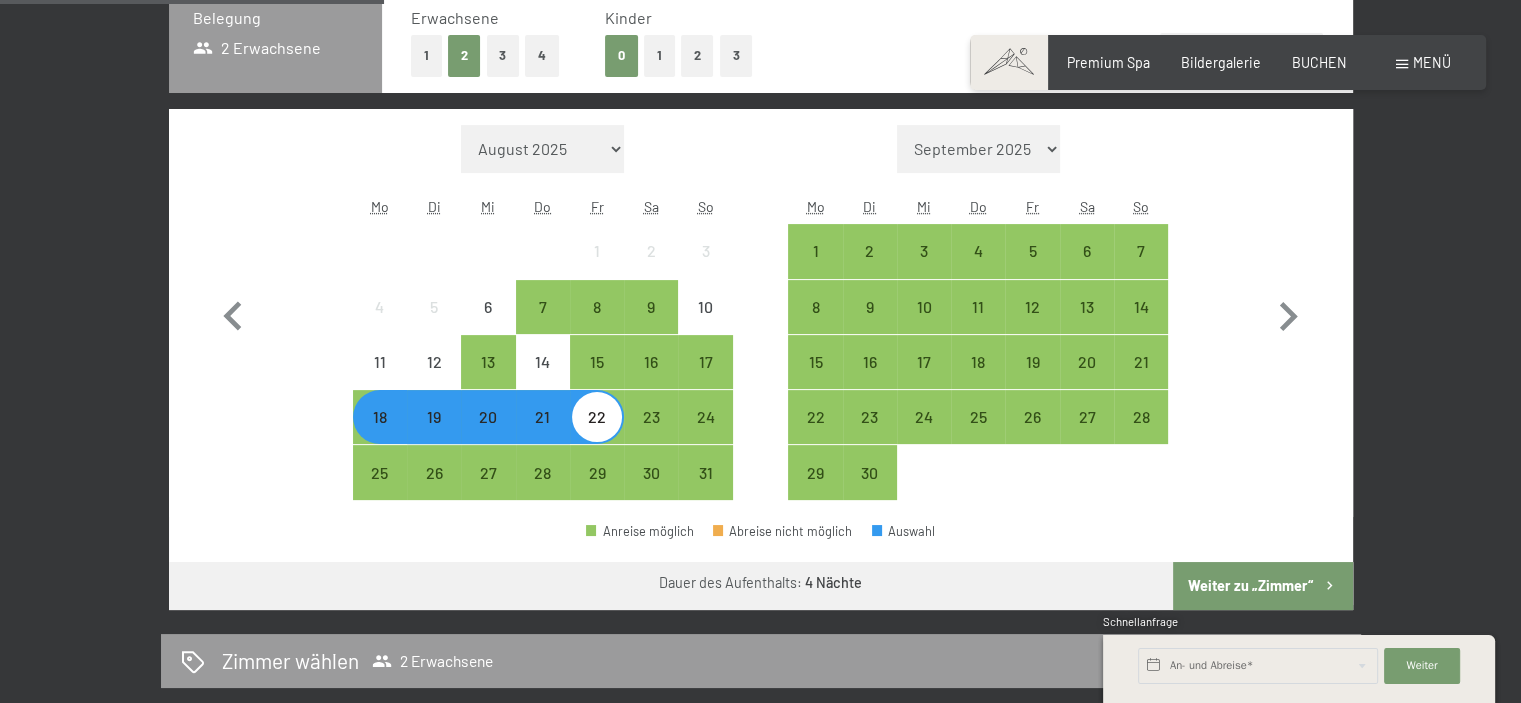 click on "4" at bounding box center (542, 55) 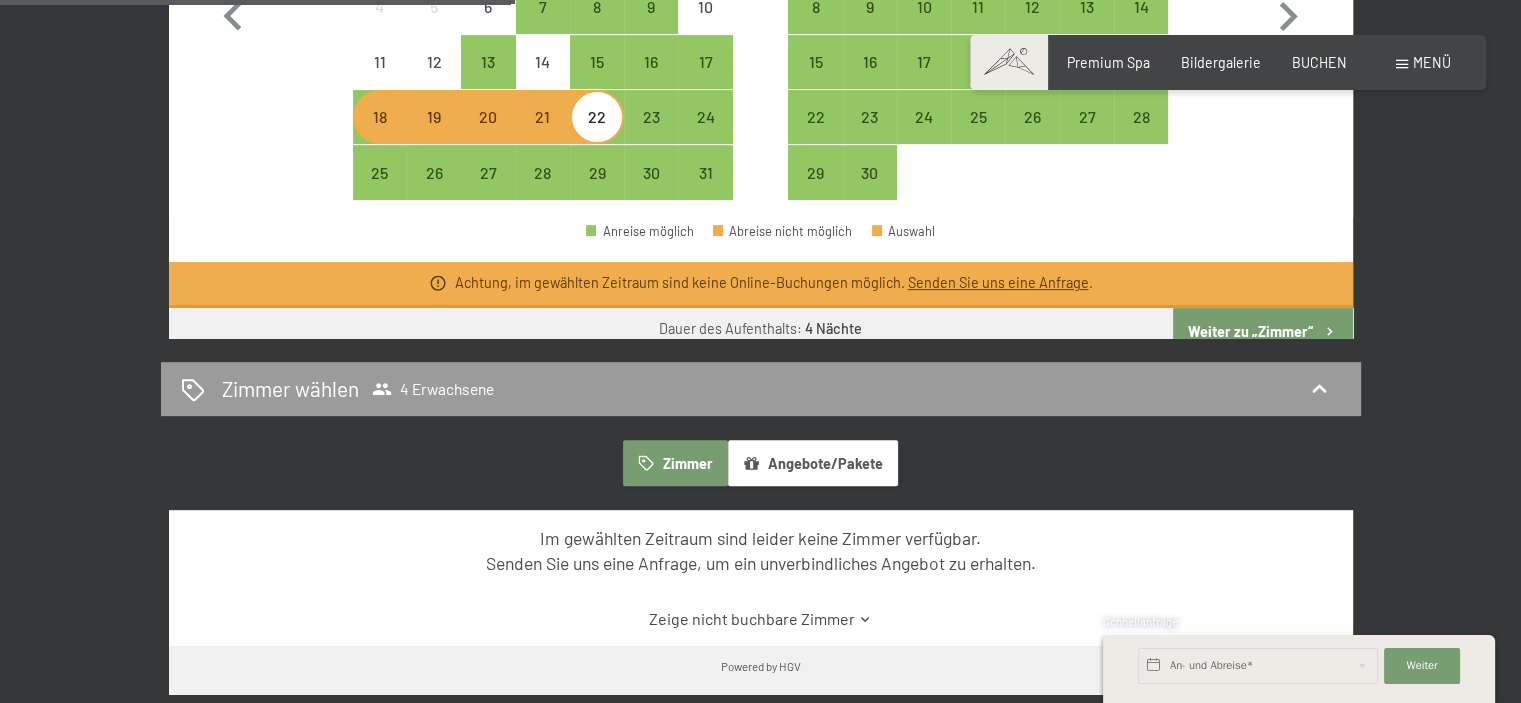 scroll, scrollTop: 700, scrollLeft: 0, axis: vertical 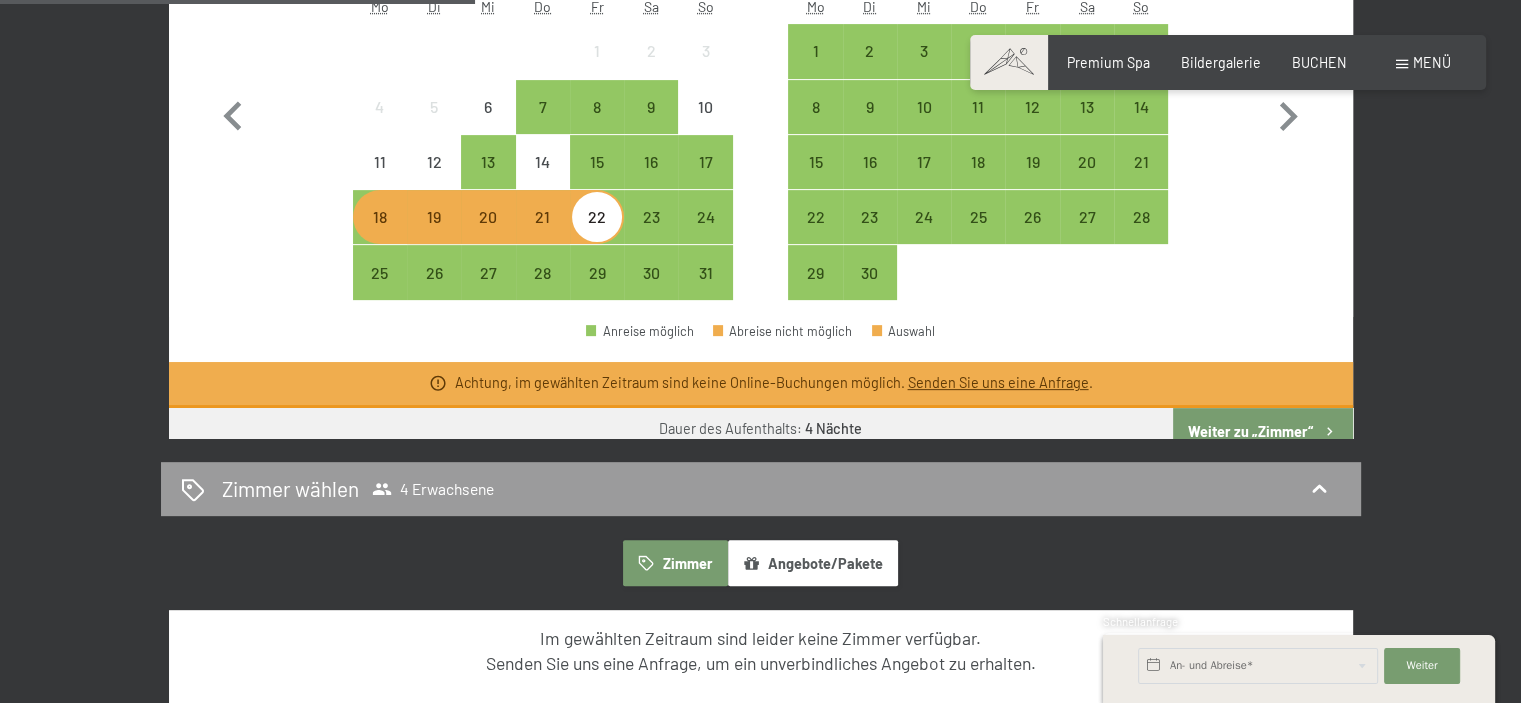 click on "Weiter zu „Zimmer“" at bounding box center (1262, 432) 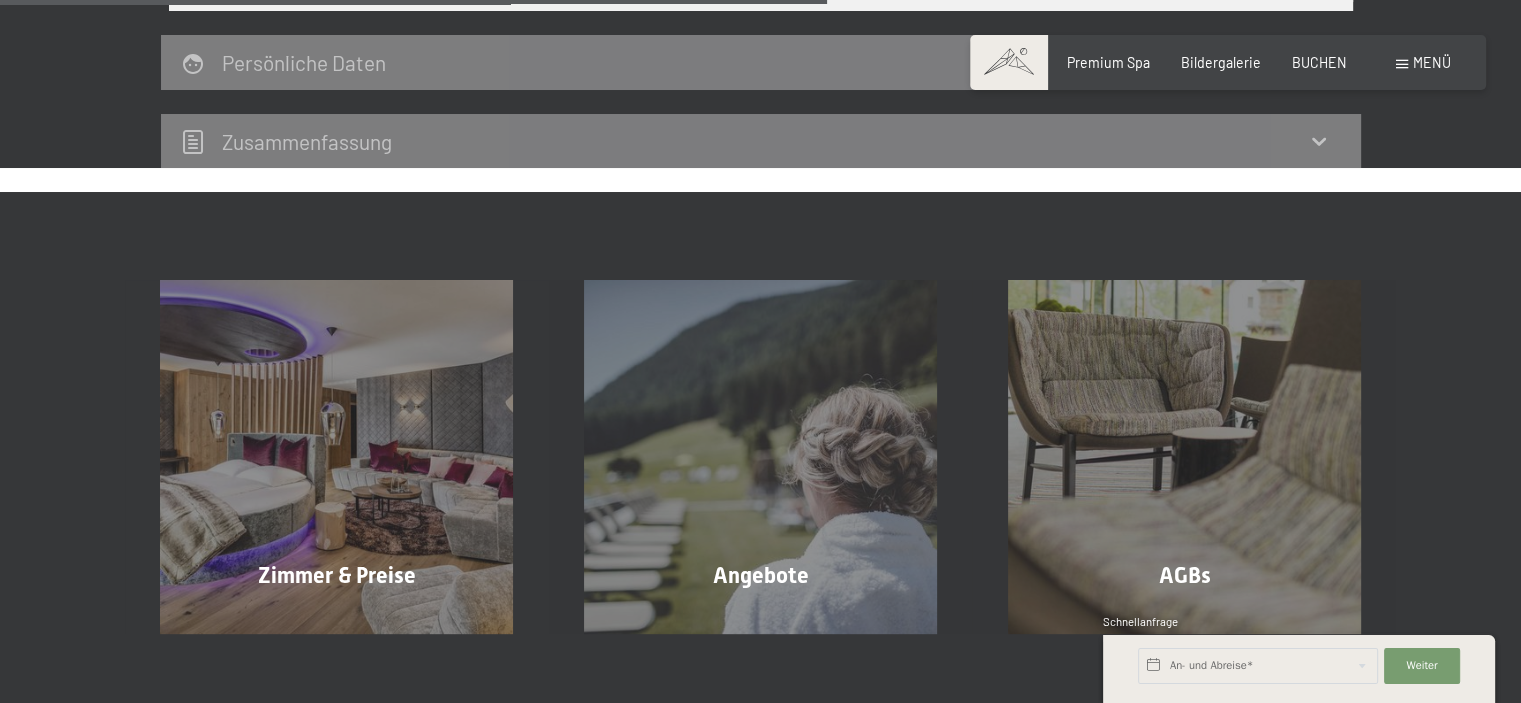 scroll, scrollTop: 920, scrollLeft: 0, axis: vertical 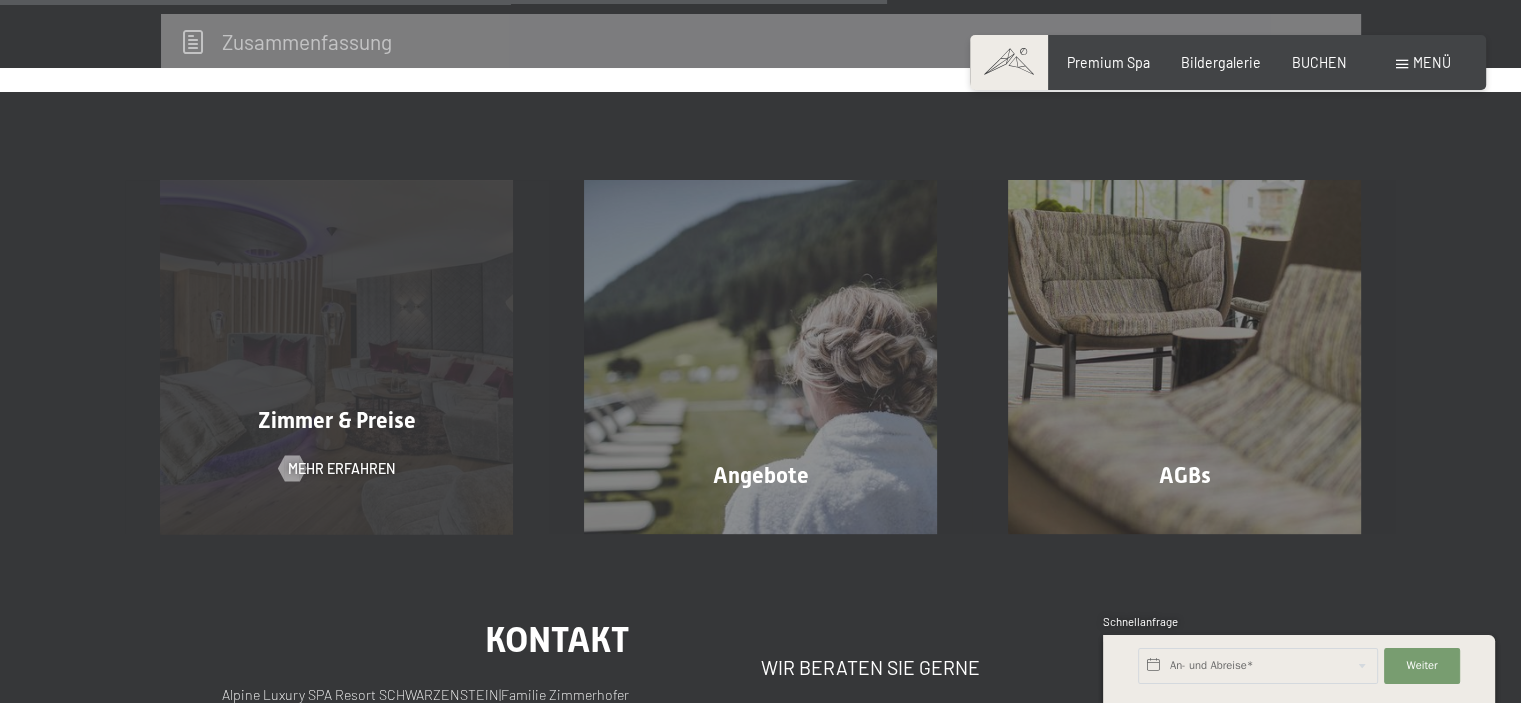 click on "Zimmer & Preise           Mehr erfahren" at bounding box center [337, 356] 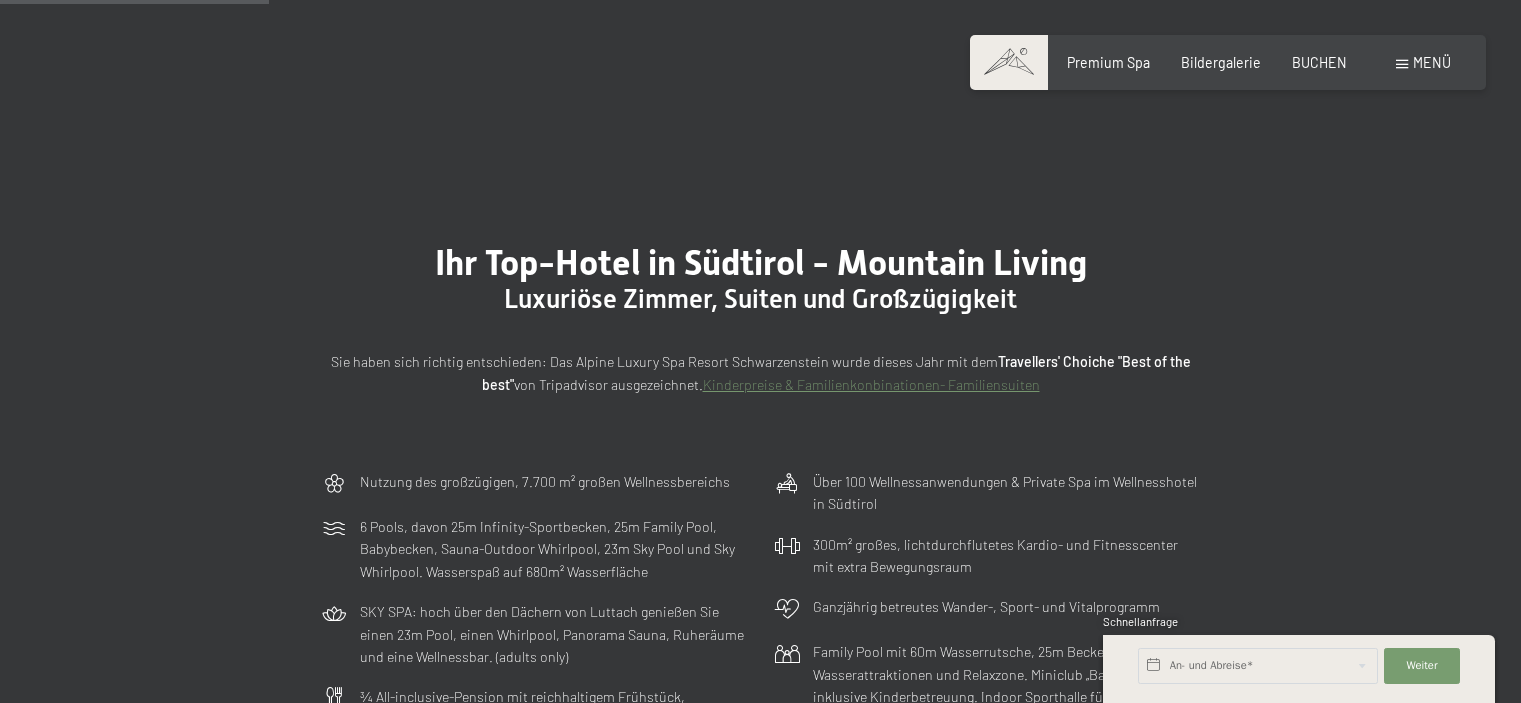 scroll, scrollTop: 1000, scrollLeft: 0, axis: vertical 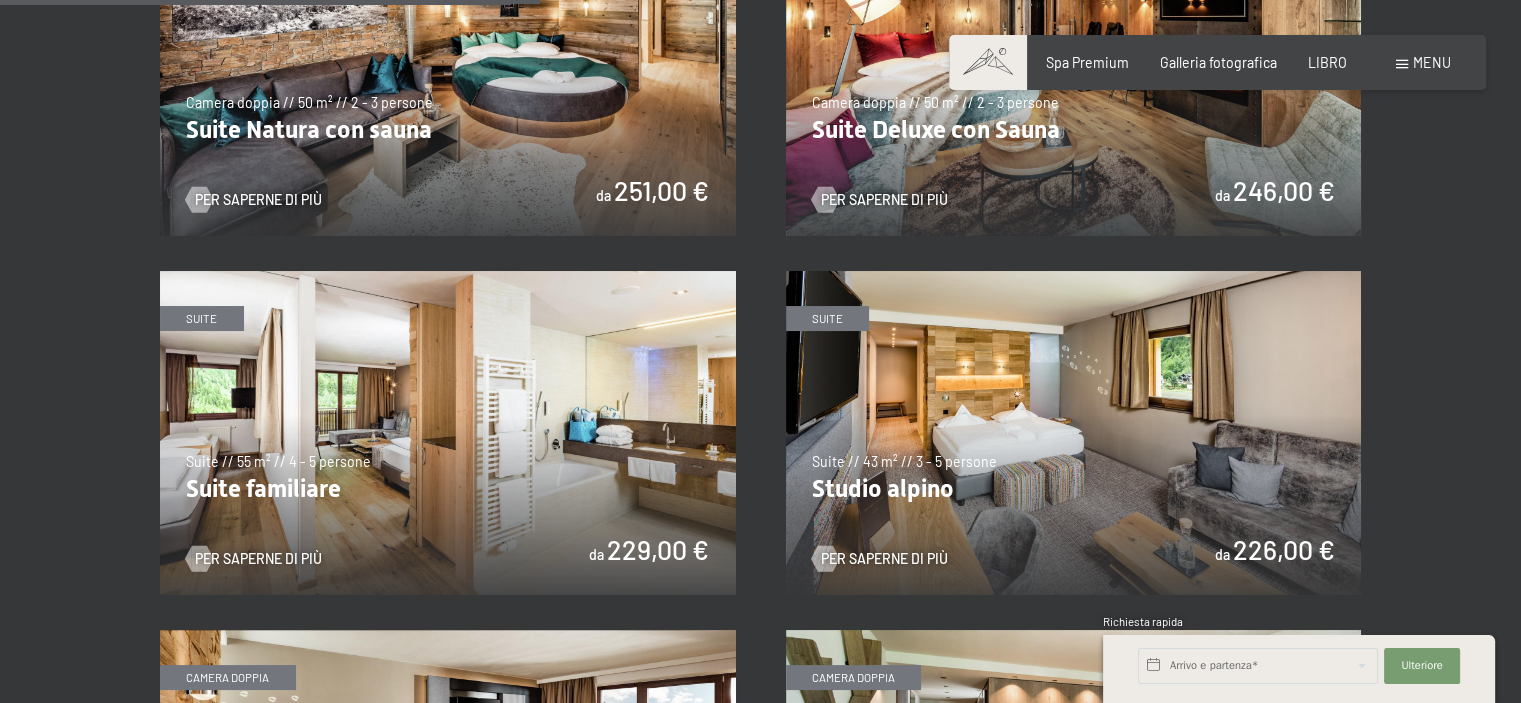 click at bounding box center (448, 433) 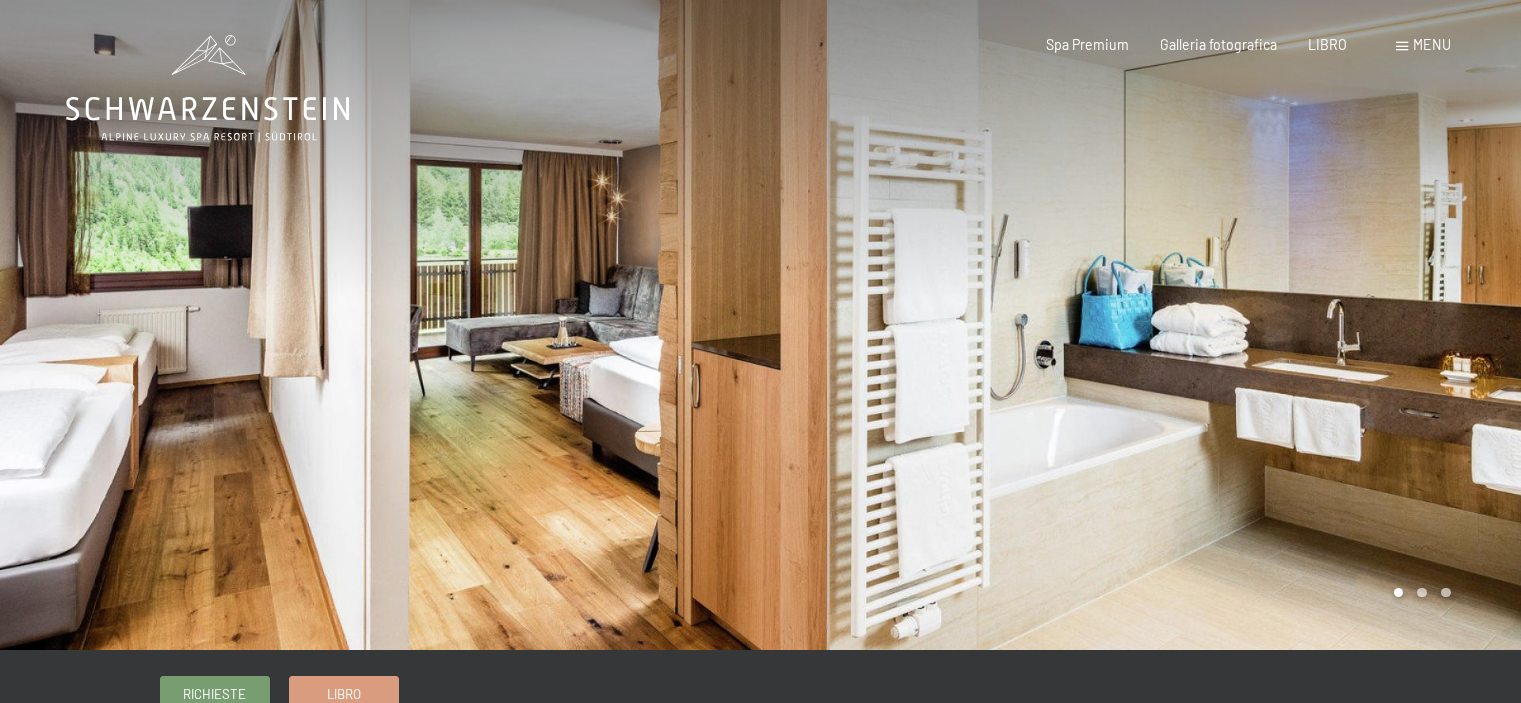 scroll, scrollTop: 0, scrollLeft: 0, axis: both 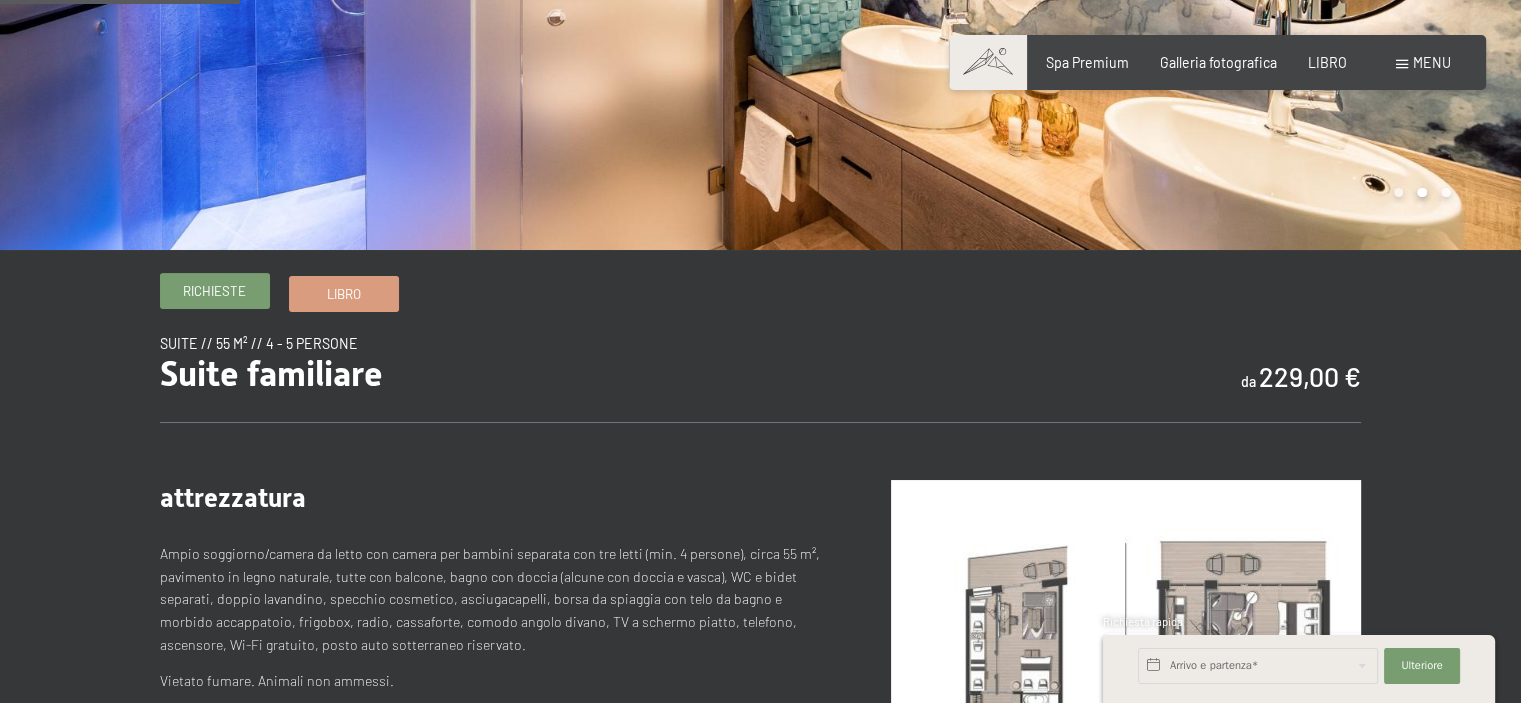 click on "Richieste" at bounding box center [214, 291] 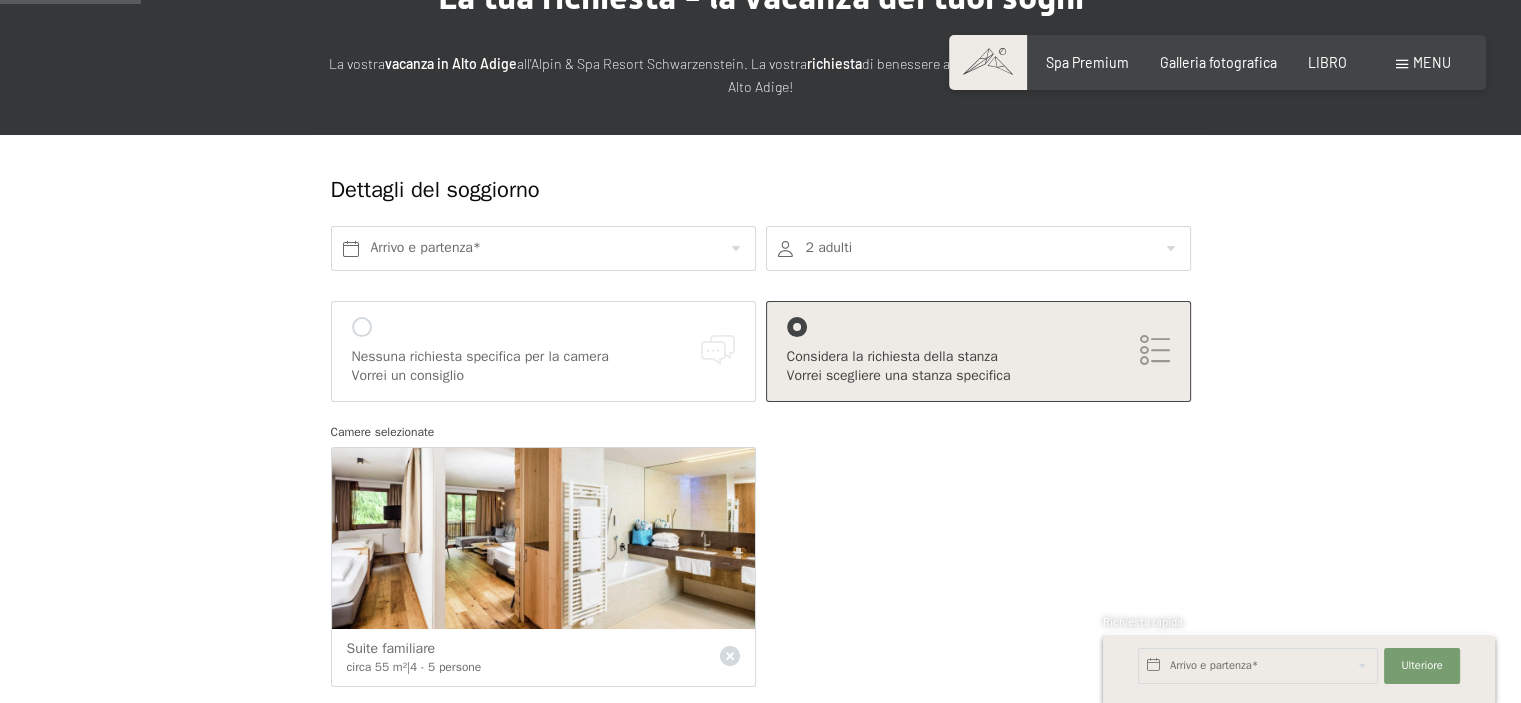 scroll, scrollTop: 200, scrollLeft: 0, axis: vertical 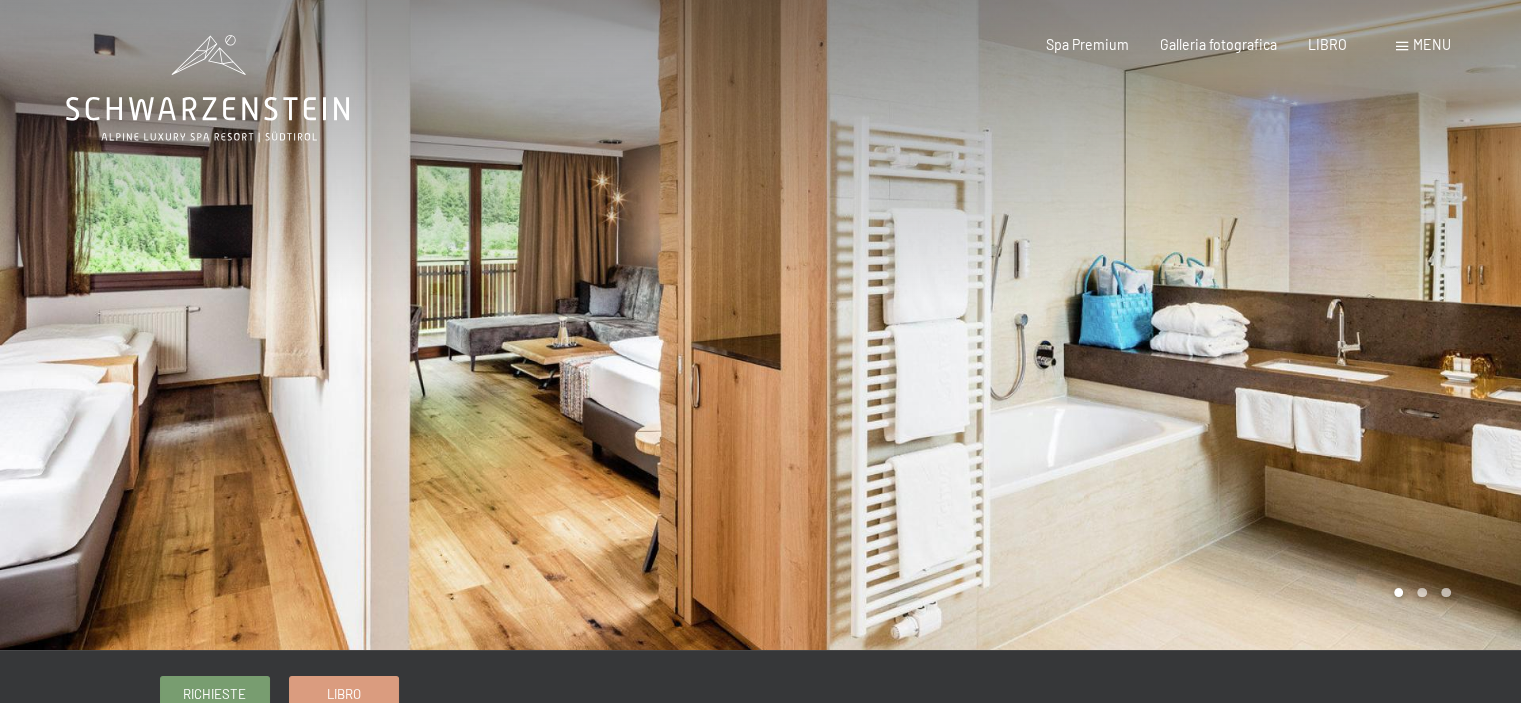 click on "menu" at bounding box center [1432, 44] 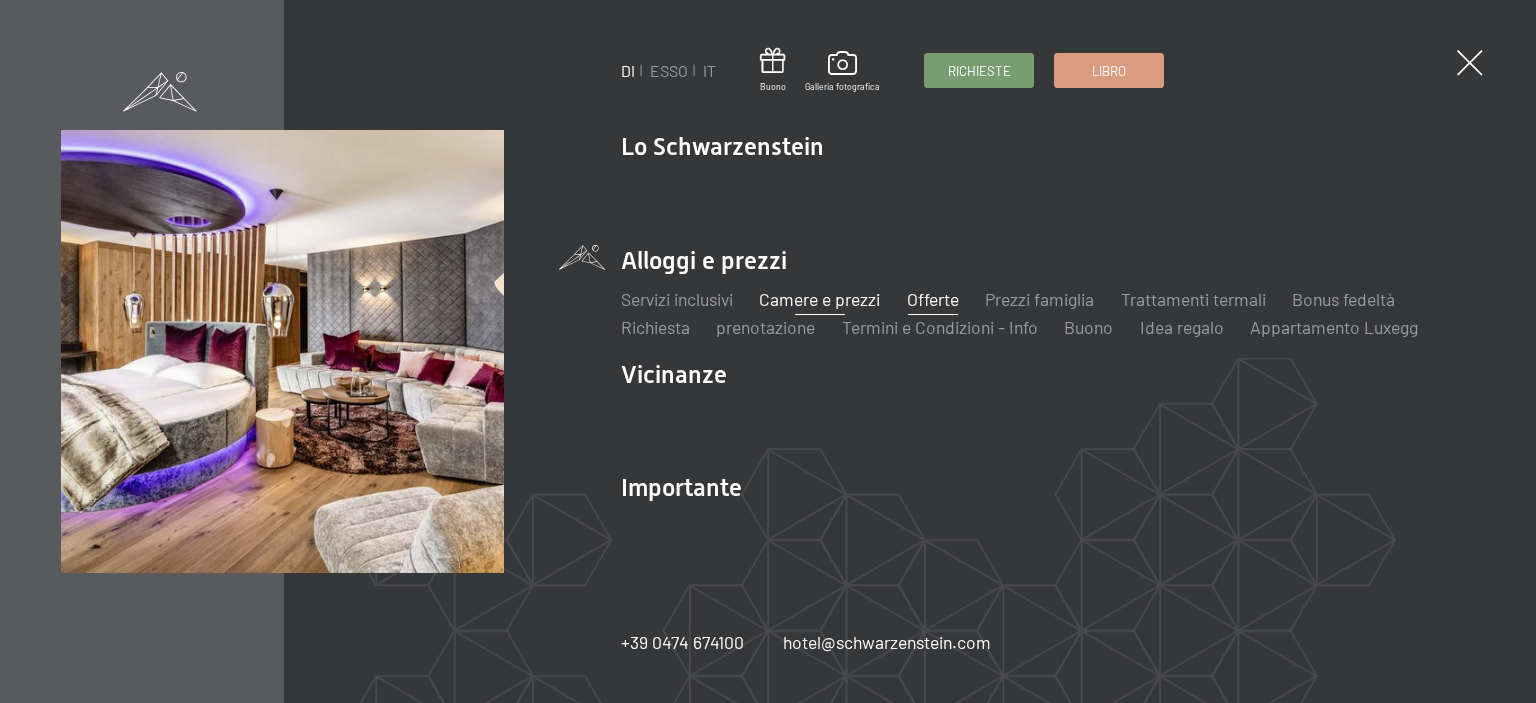 click on "Offerte" at bounding box center (933, 299) 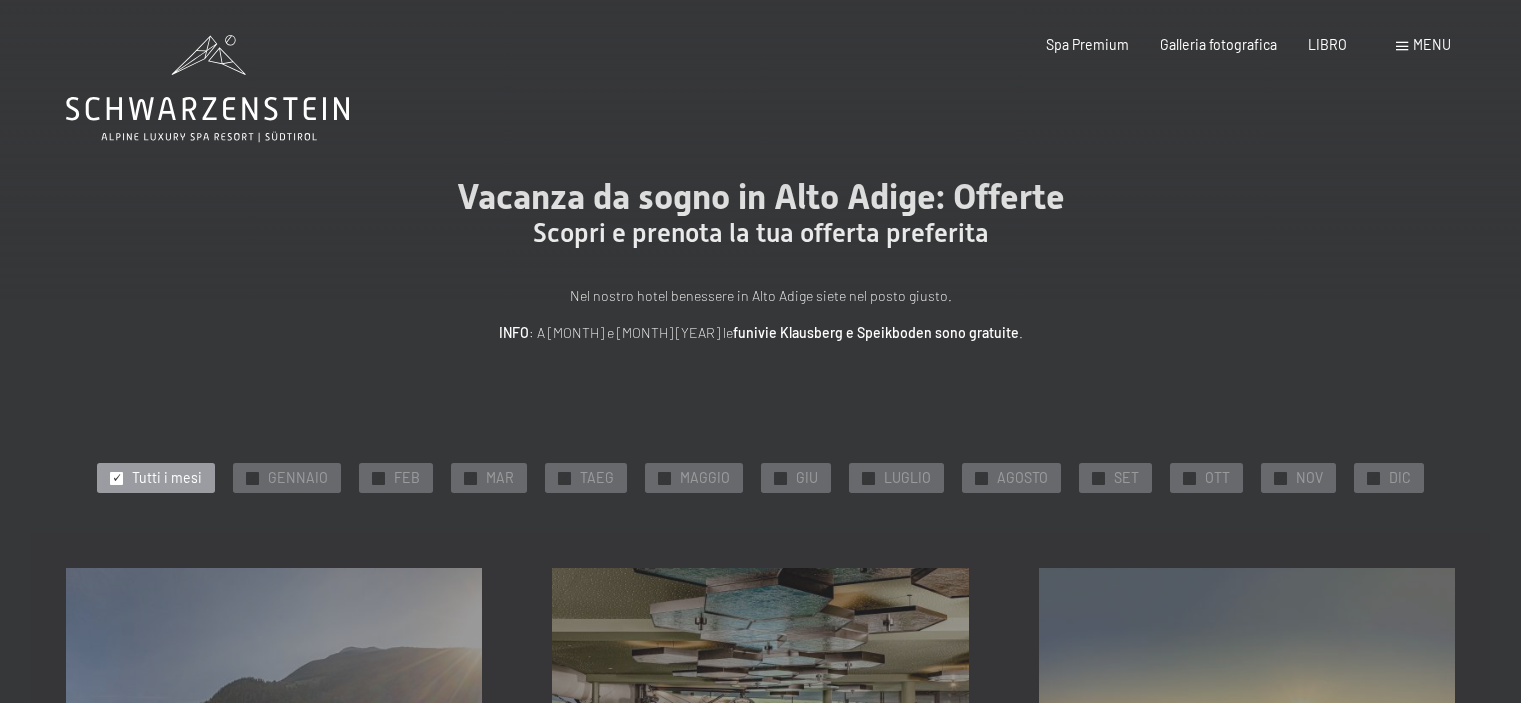 scroll, scrollTop: 0, scrollLeft: 0, axis: both 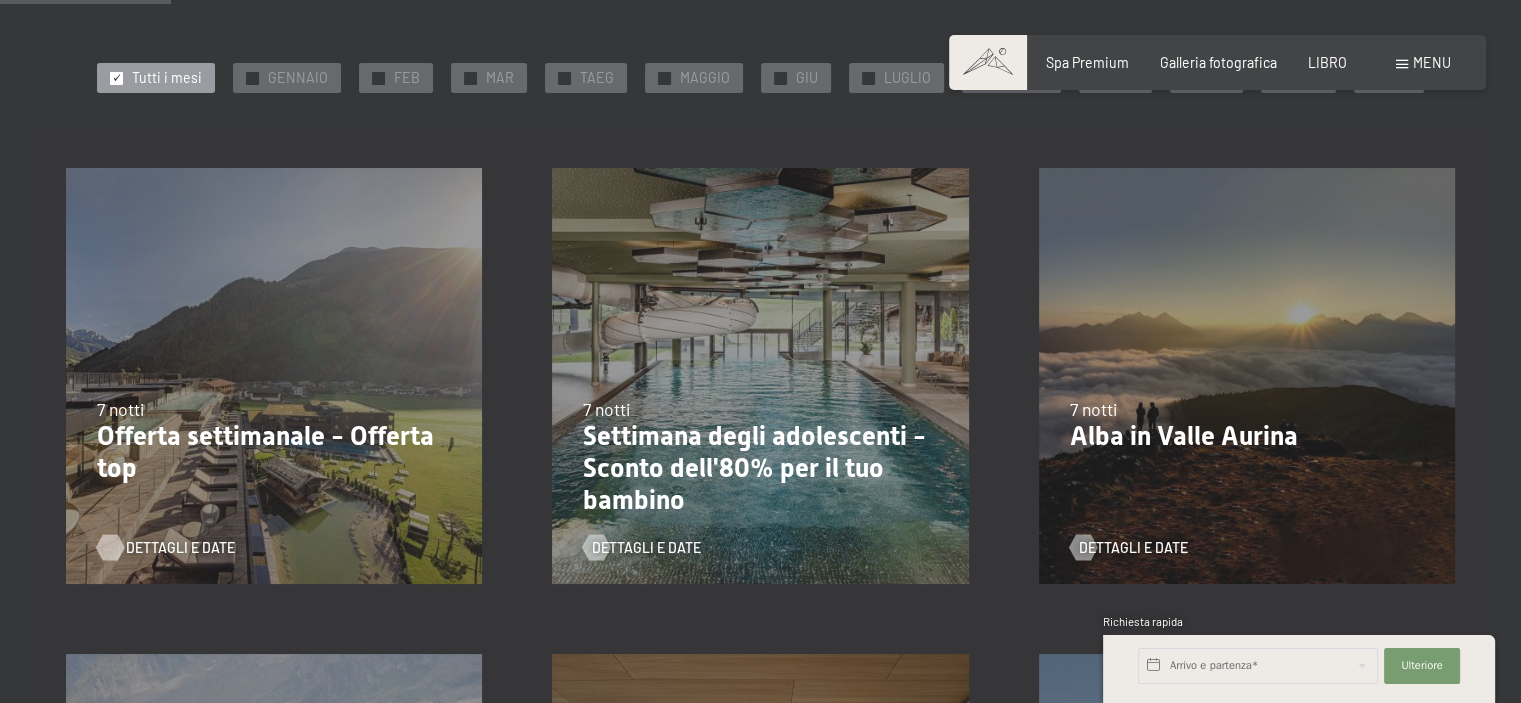 click on "Dettagli e date" at bounding box center [180, 547] 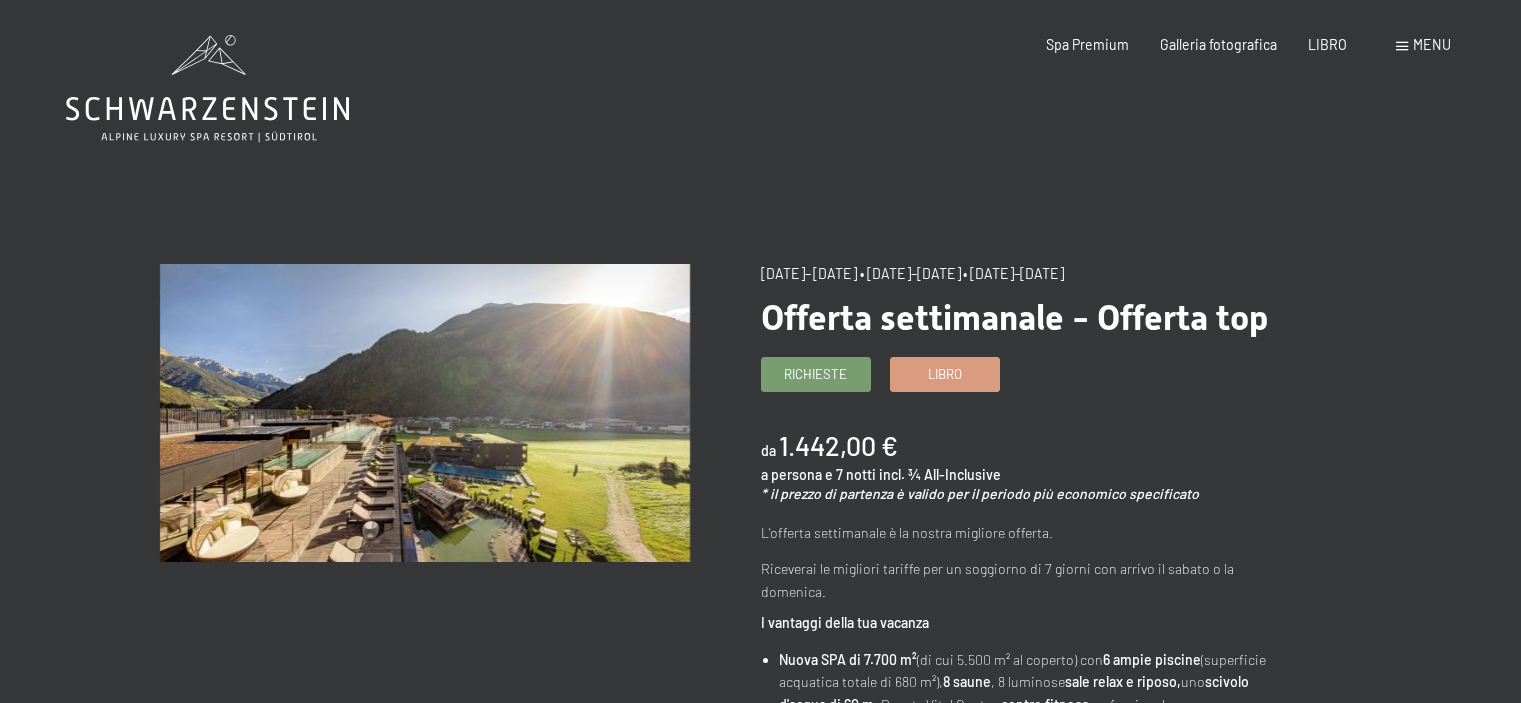 scroll, scrollTop: 0, scrollLeft: 0, axis: both 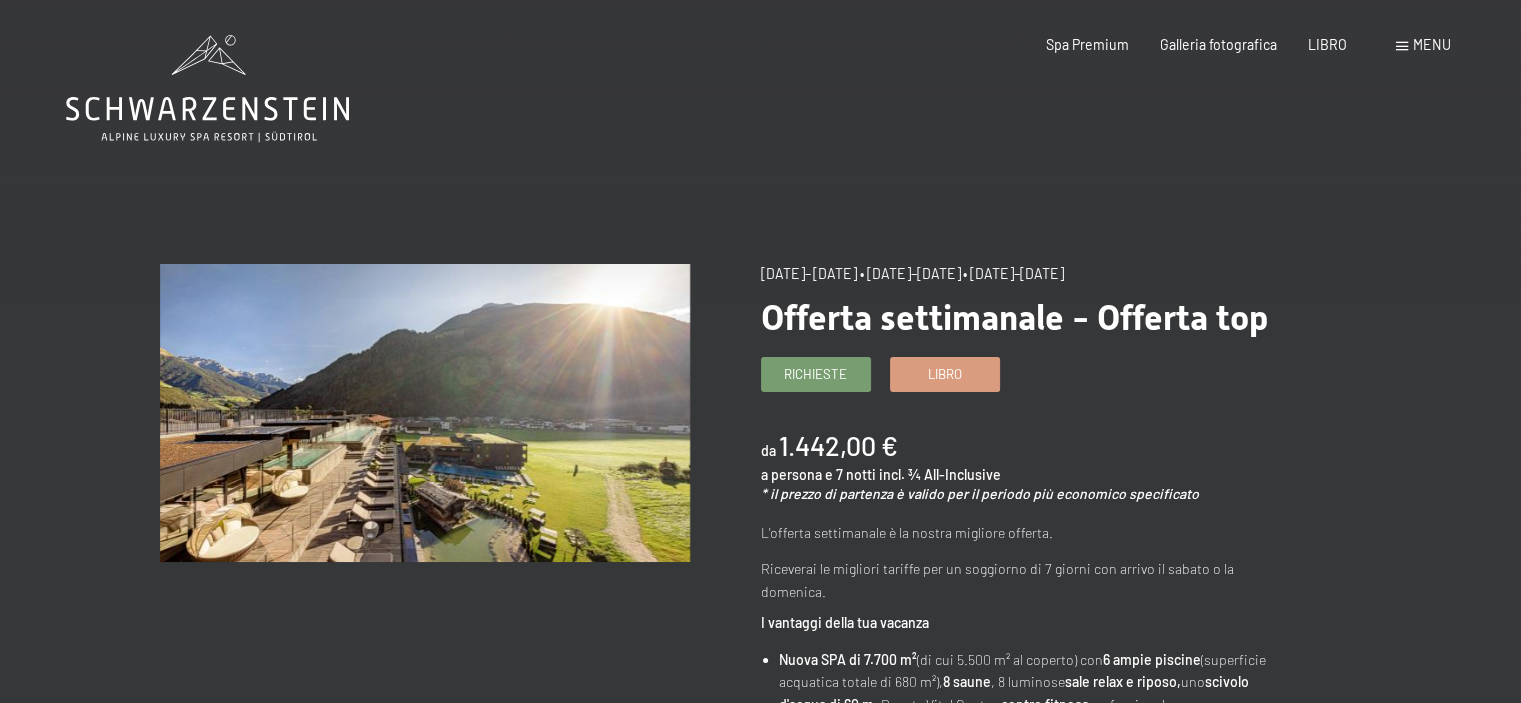 click at bounding box center (1402, 46) 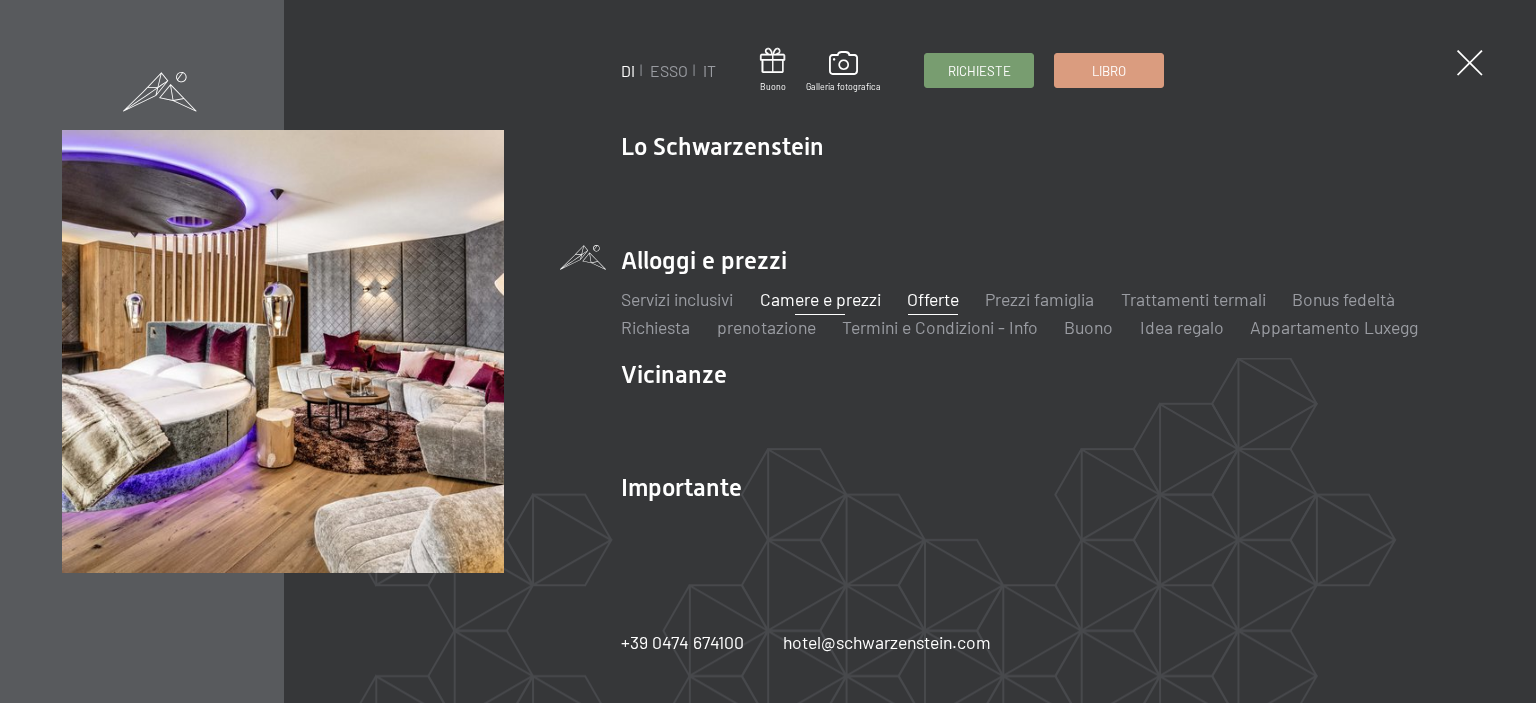 click on "Camere e prezzi" at bounding box center [819, 299] 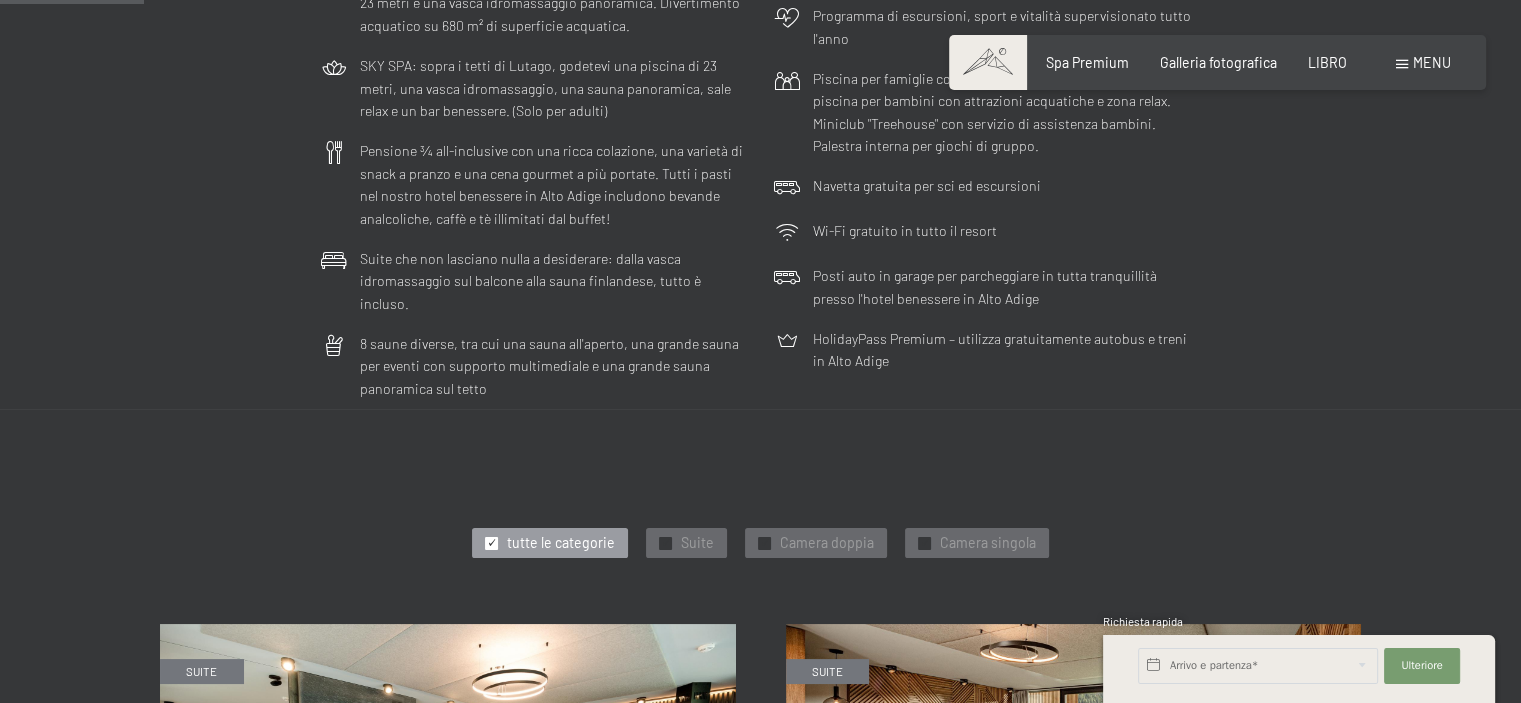 scroll, scrollTop: 0, scrollLeft: 0, axis: both 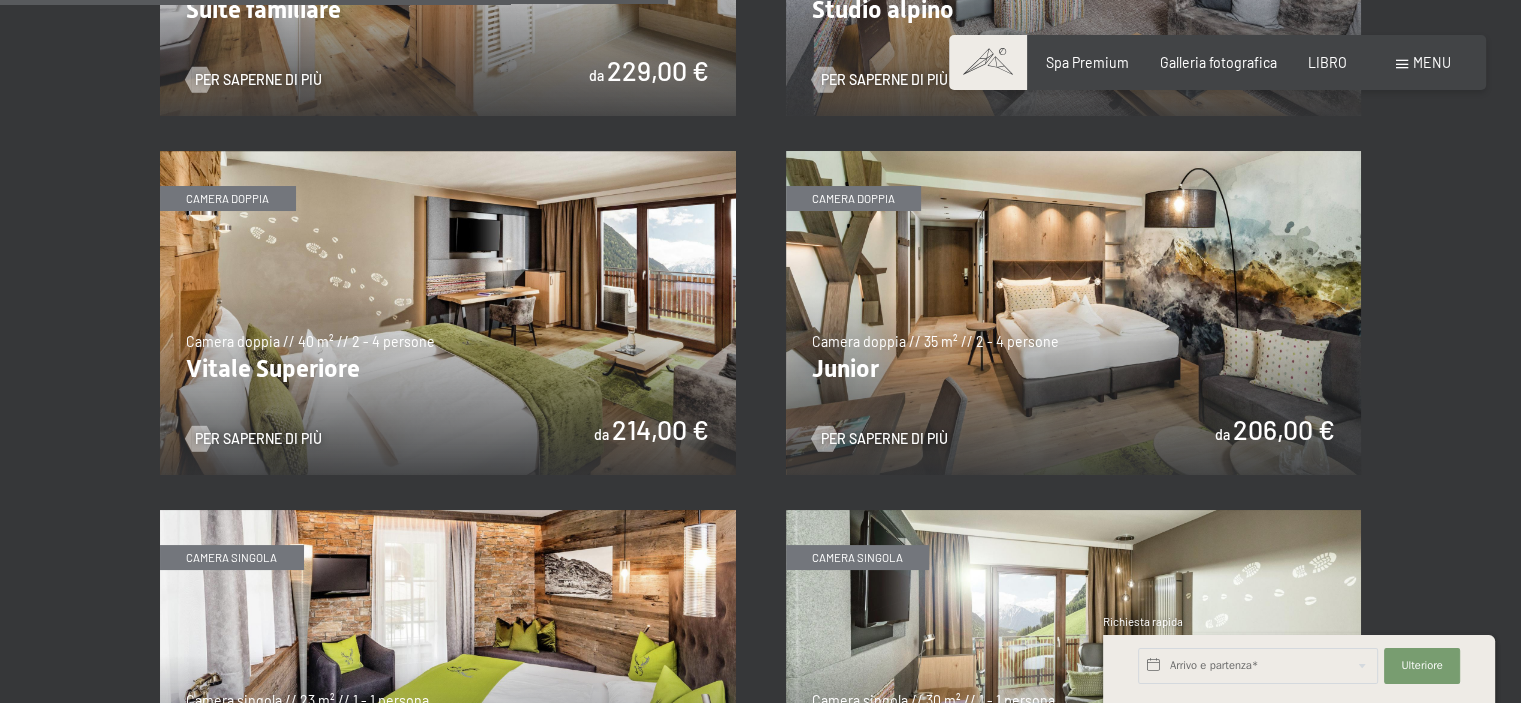 click at bounding box center (1074, 313) 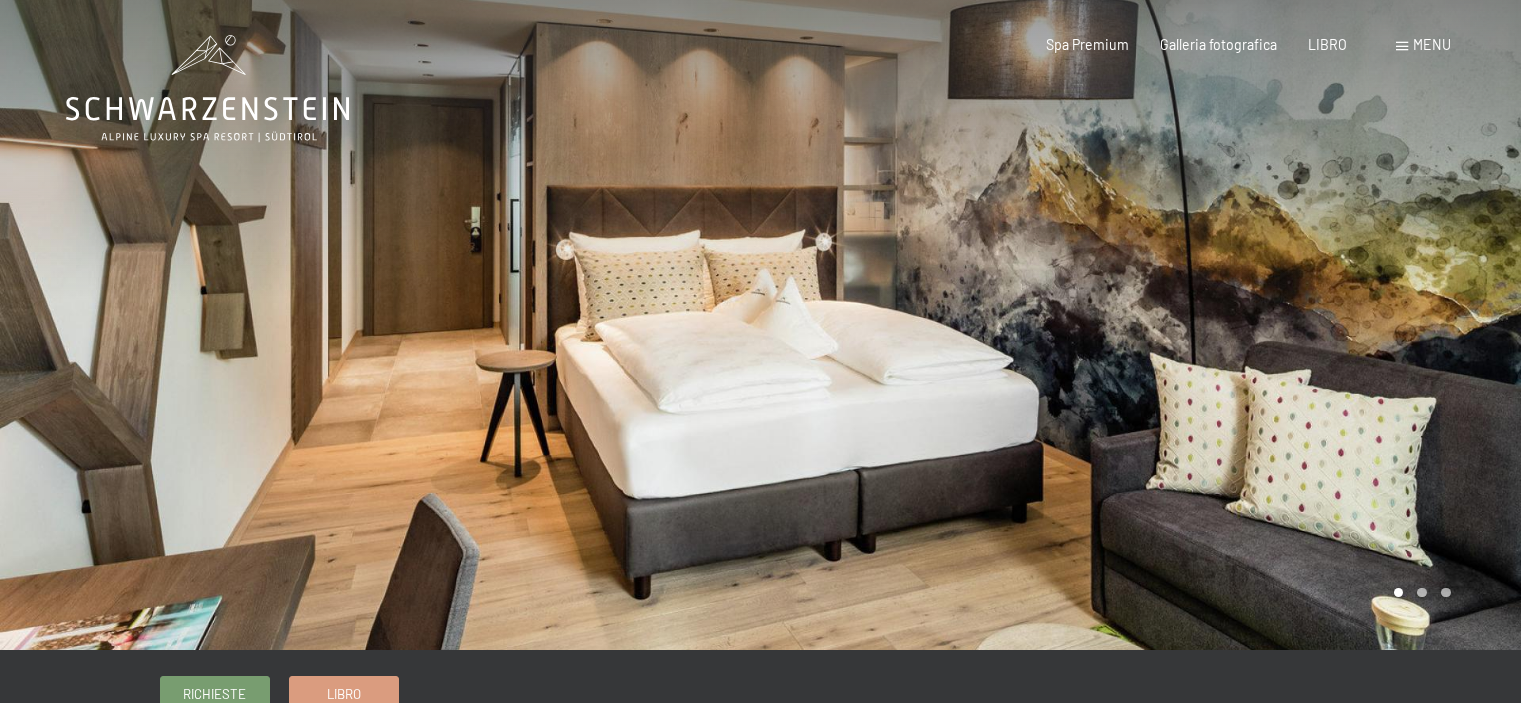 scroll, scrollTop: 0, scrollLeft: 0, axis: both 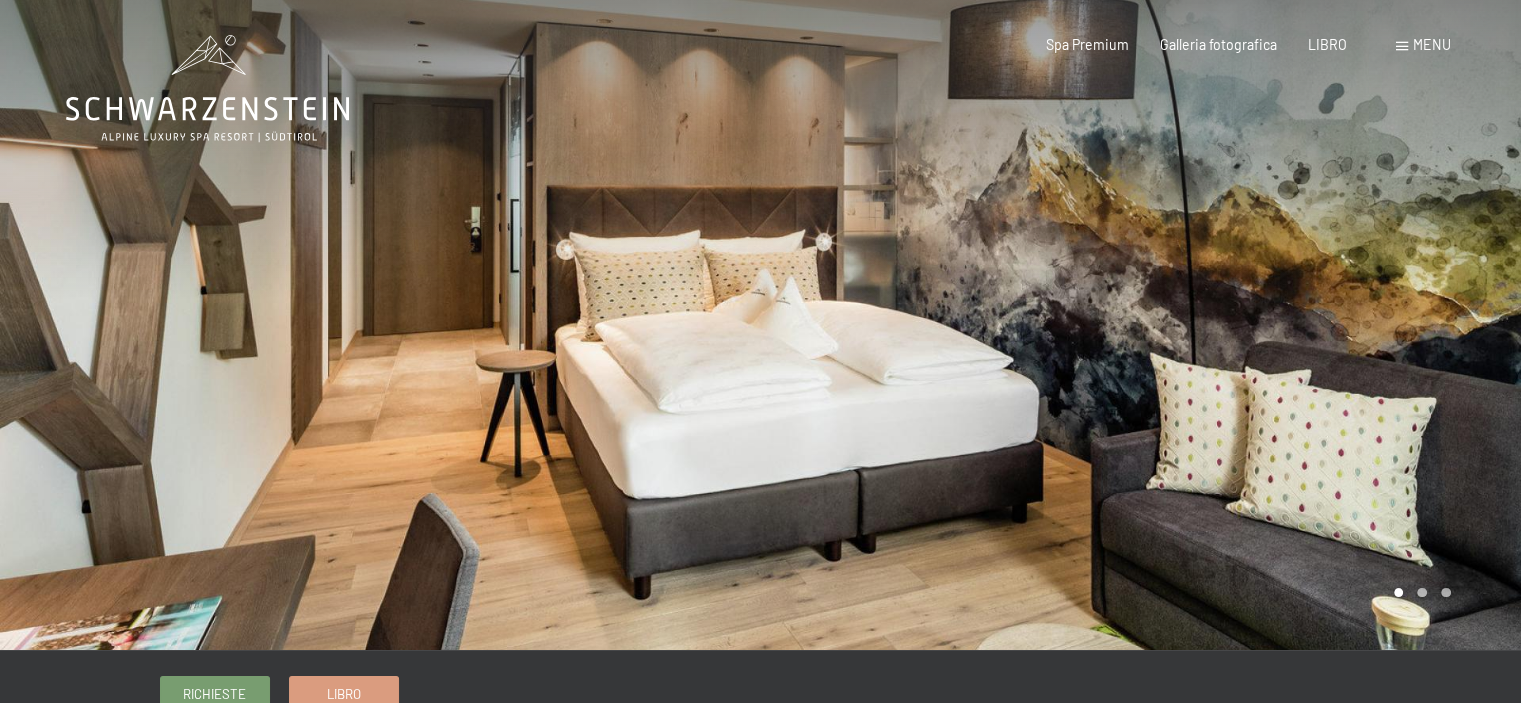 click at bounding box center (1141, 325) 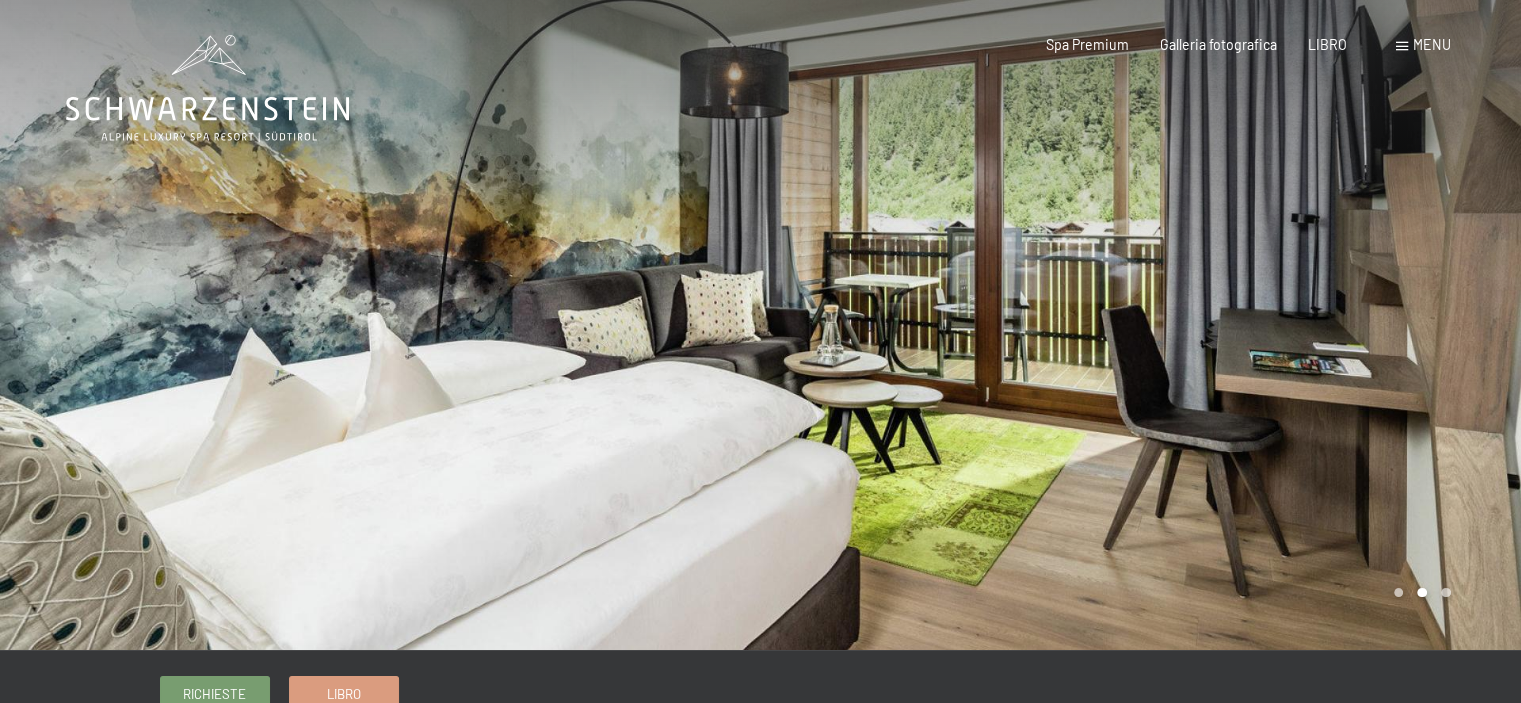 click at bounding box center [1141, 325] 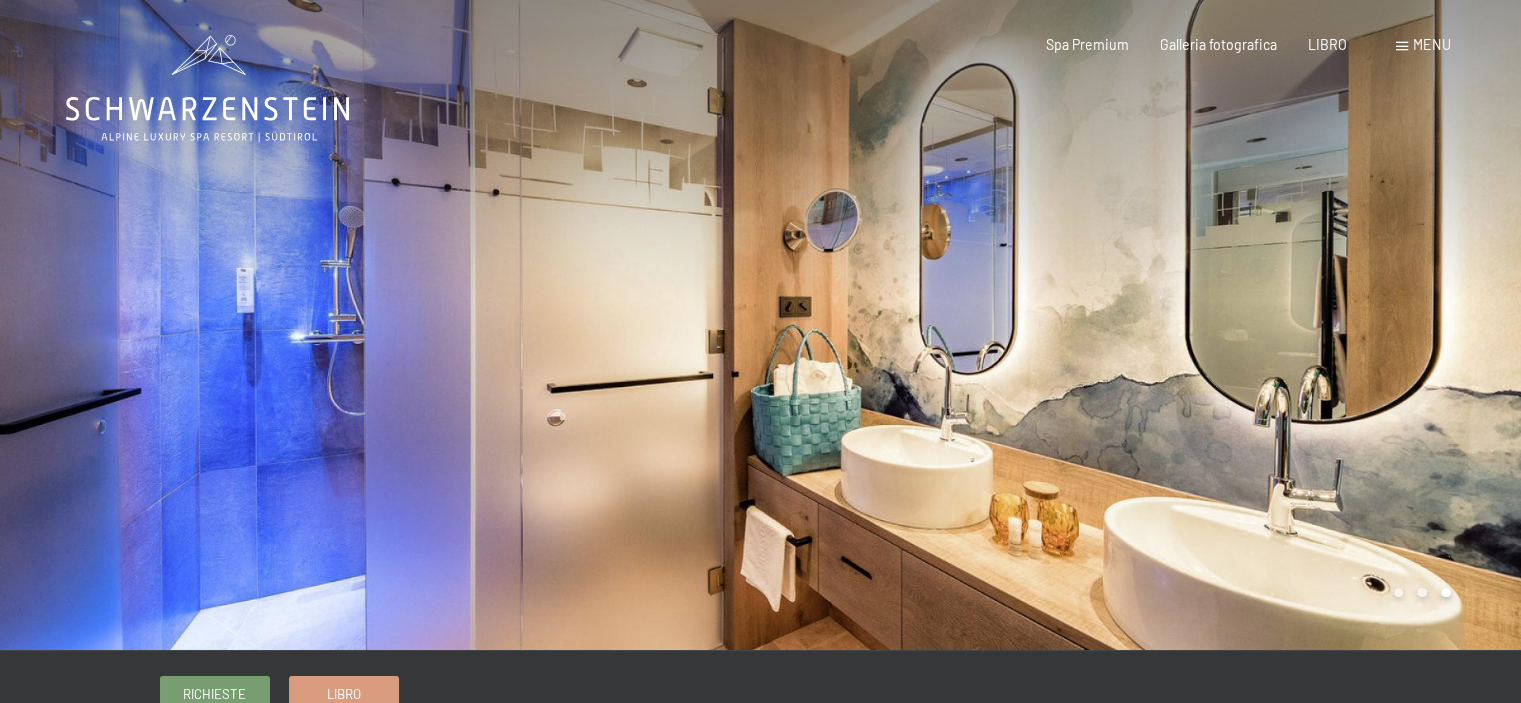 click at bounding box center [1141, 325] 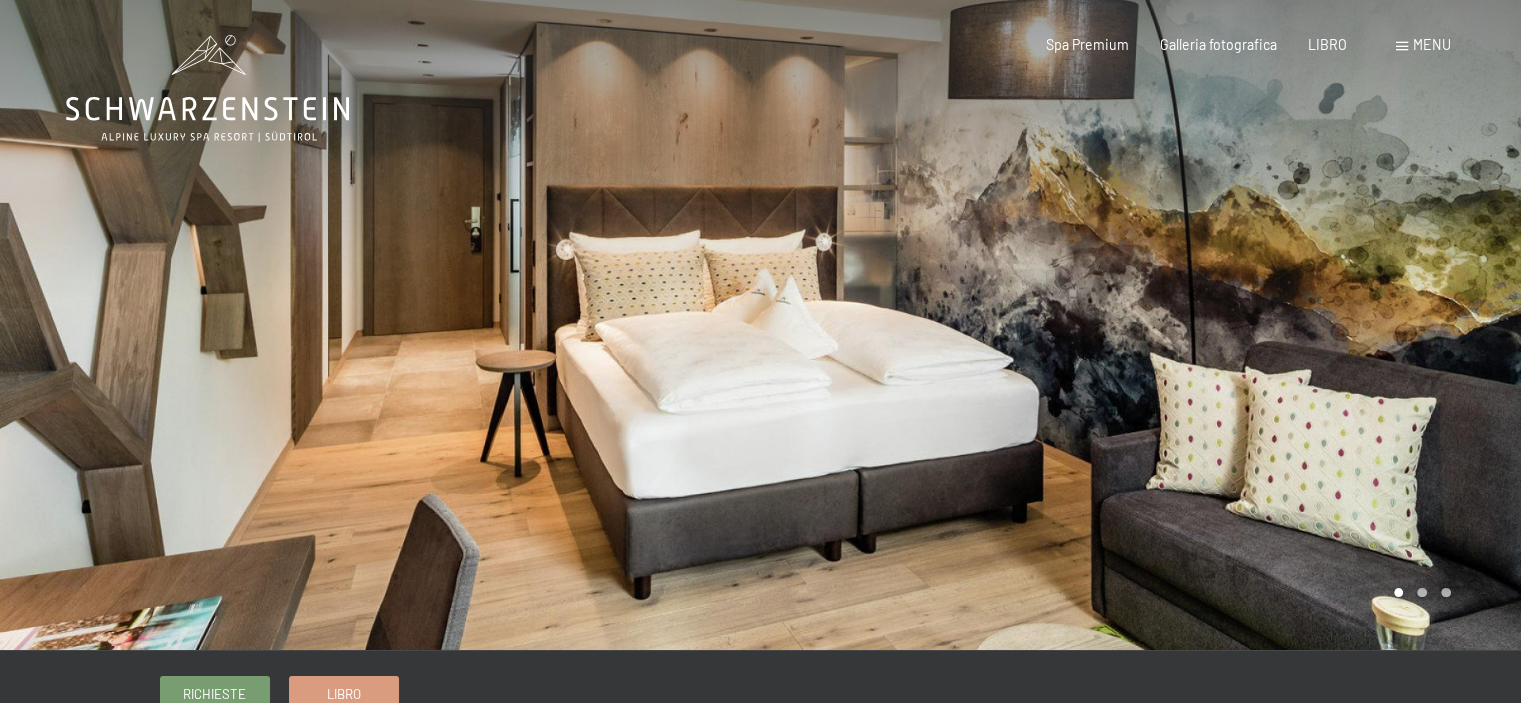 click at bounding box center [1141, 325] 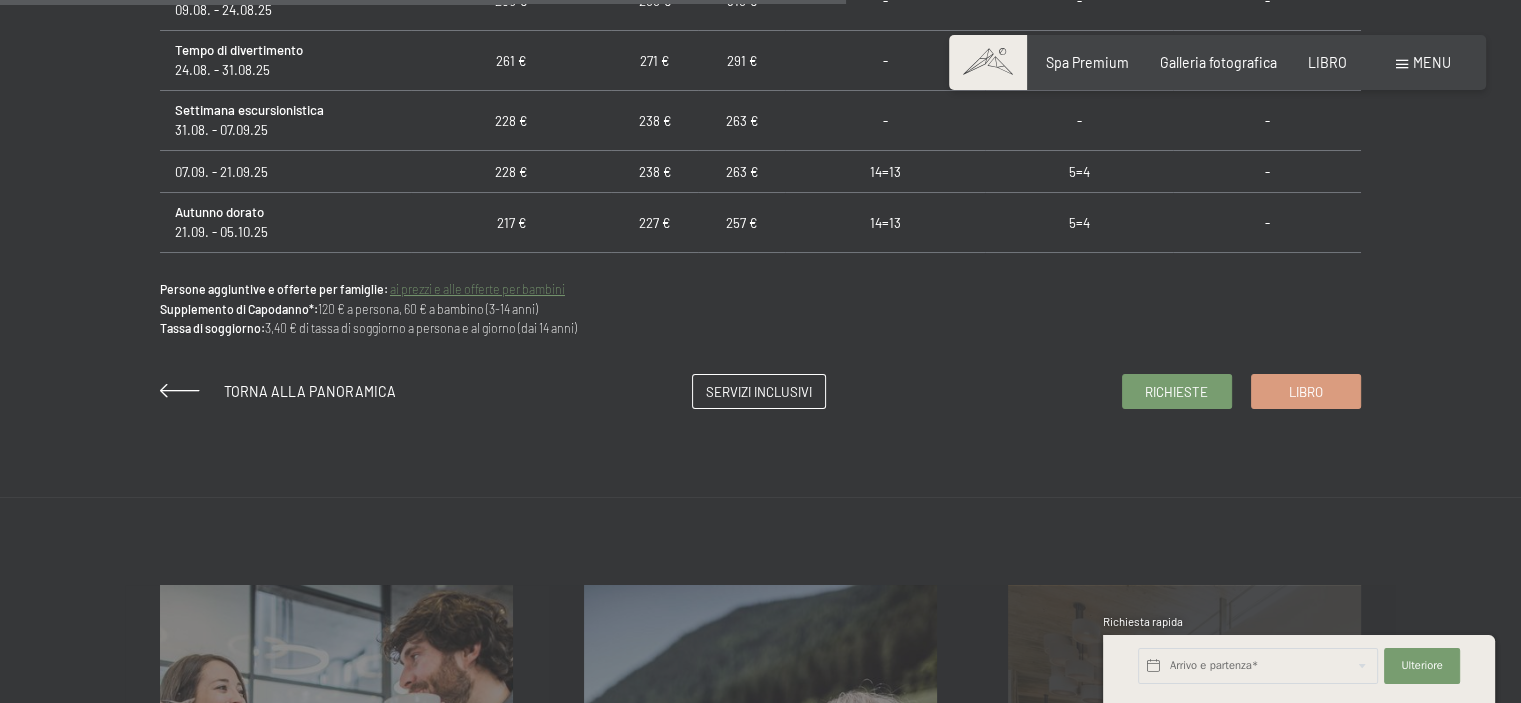 scroll, scrollTop: 1300, scrollLeft: 0, axis: vertical 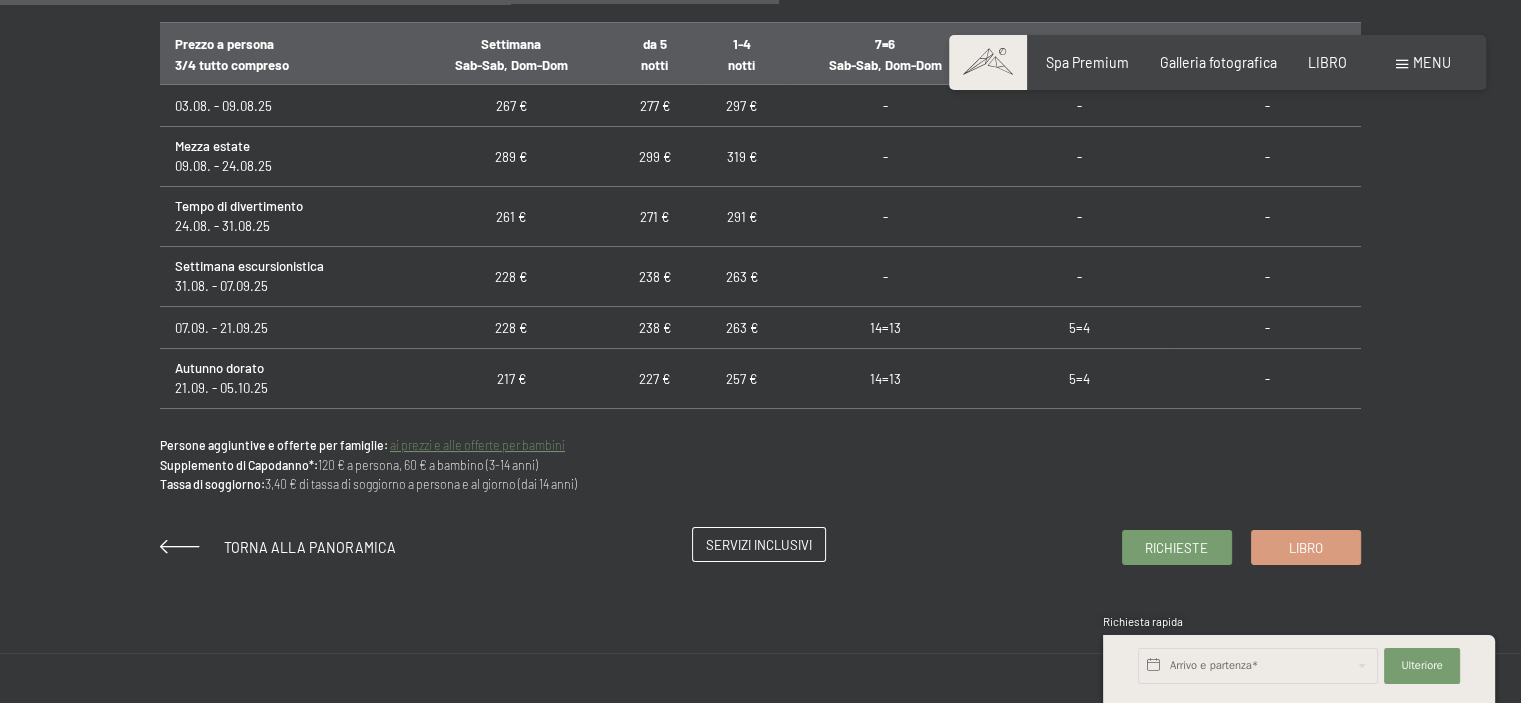 click on "Servizi inclusivi" at bounding box center (759, 544) 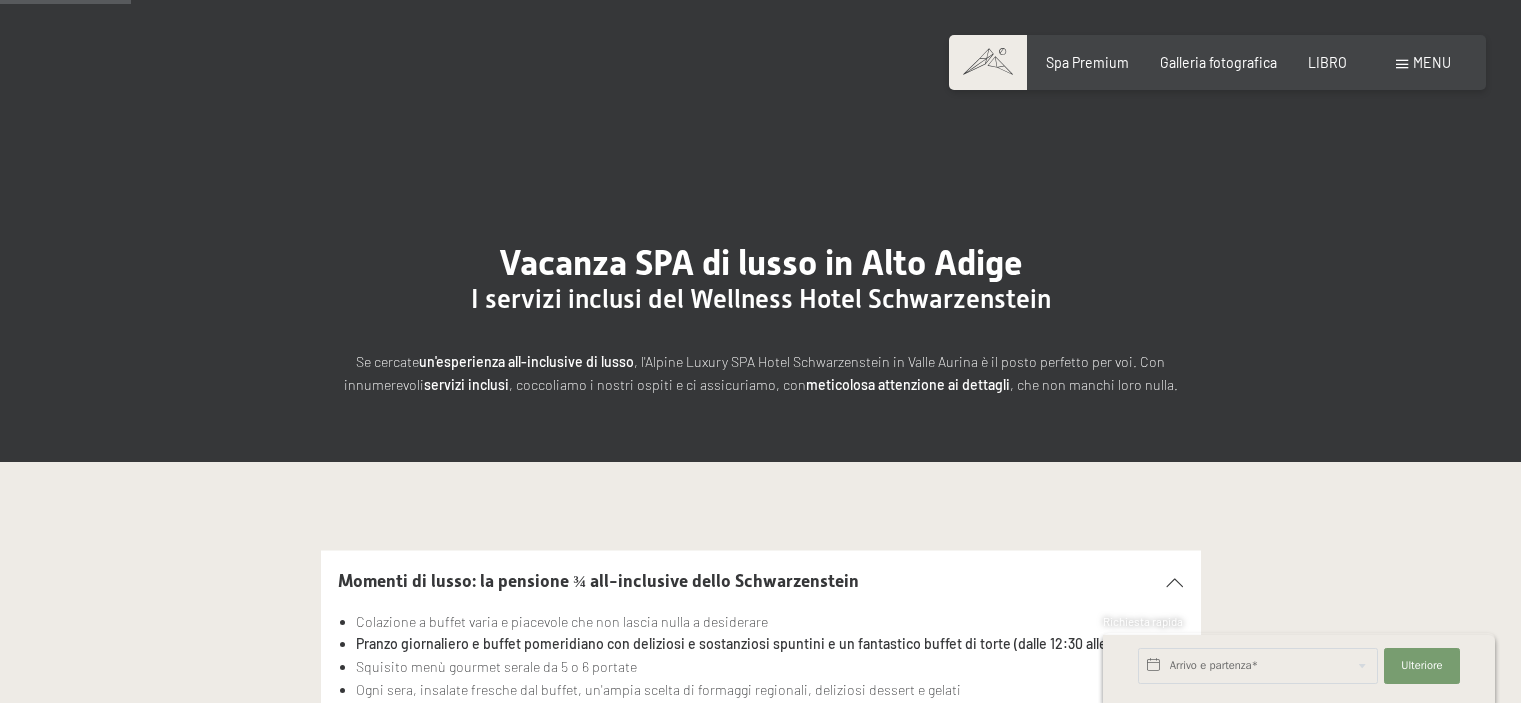 scroll, scrollTop: 300, scrollLeft: 0, axis: vertical 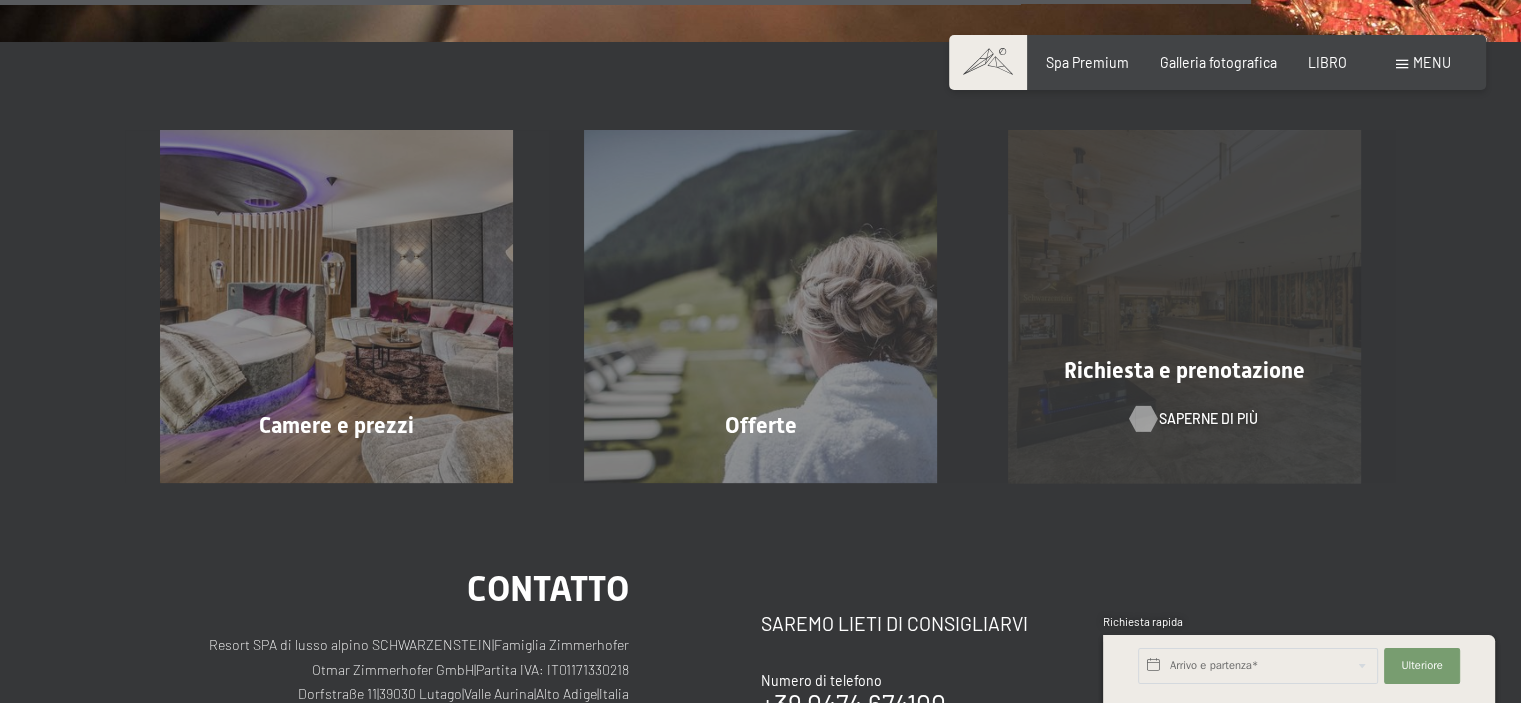 click at bounding box center [1143, 418] 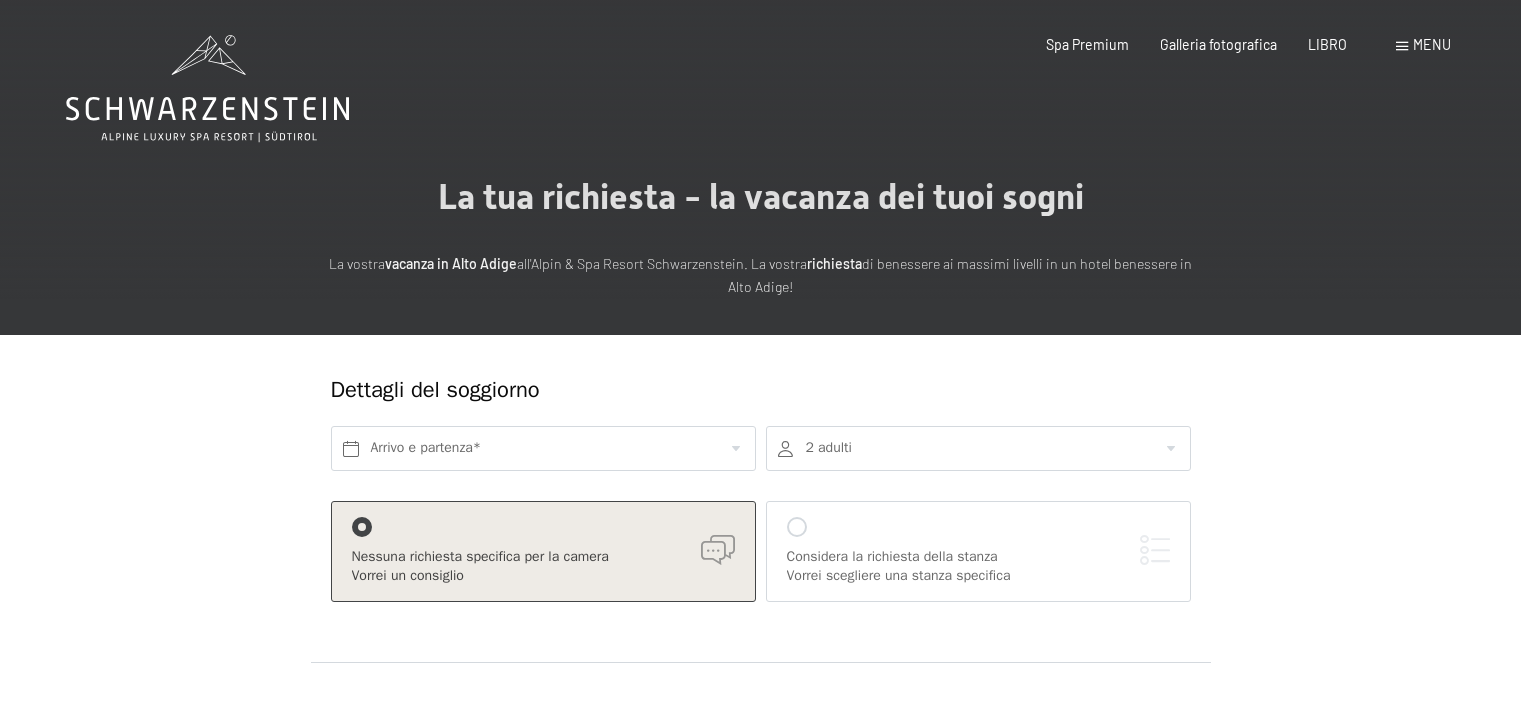 scroll, scrollTop: 0, scrollLeft: 0, axis: both 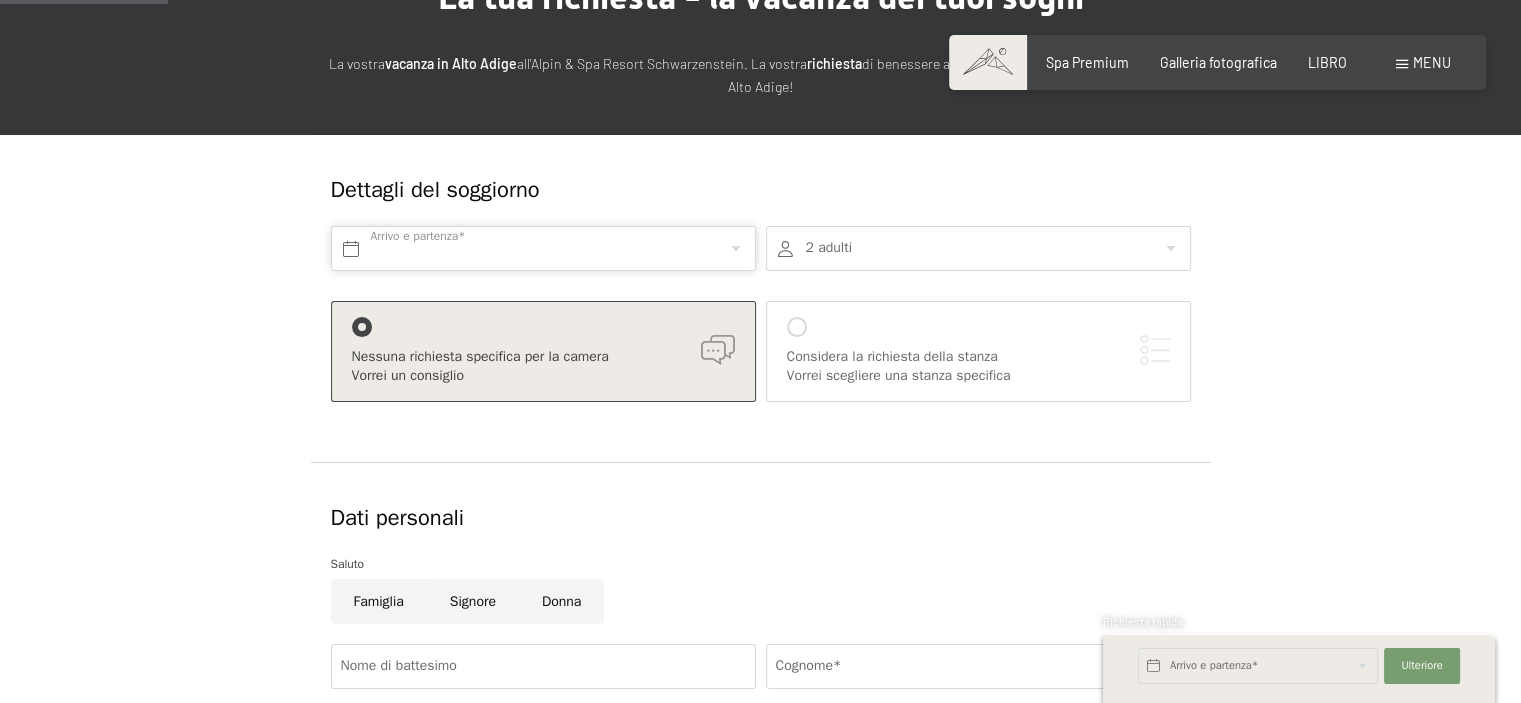 click at bounding box center (543, 248) 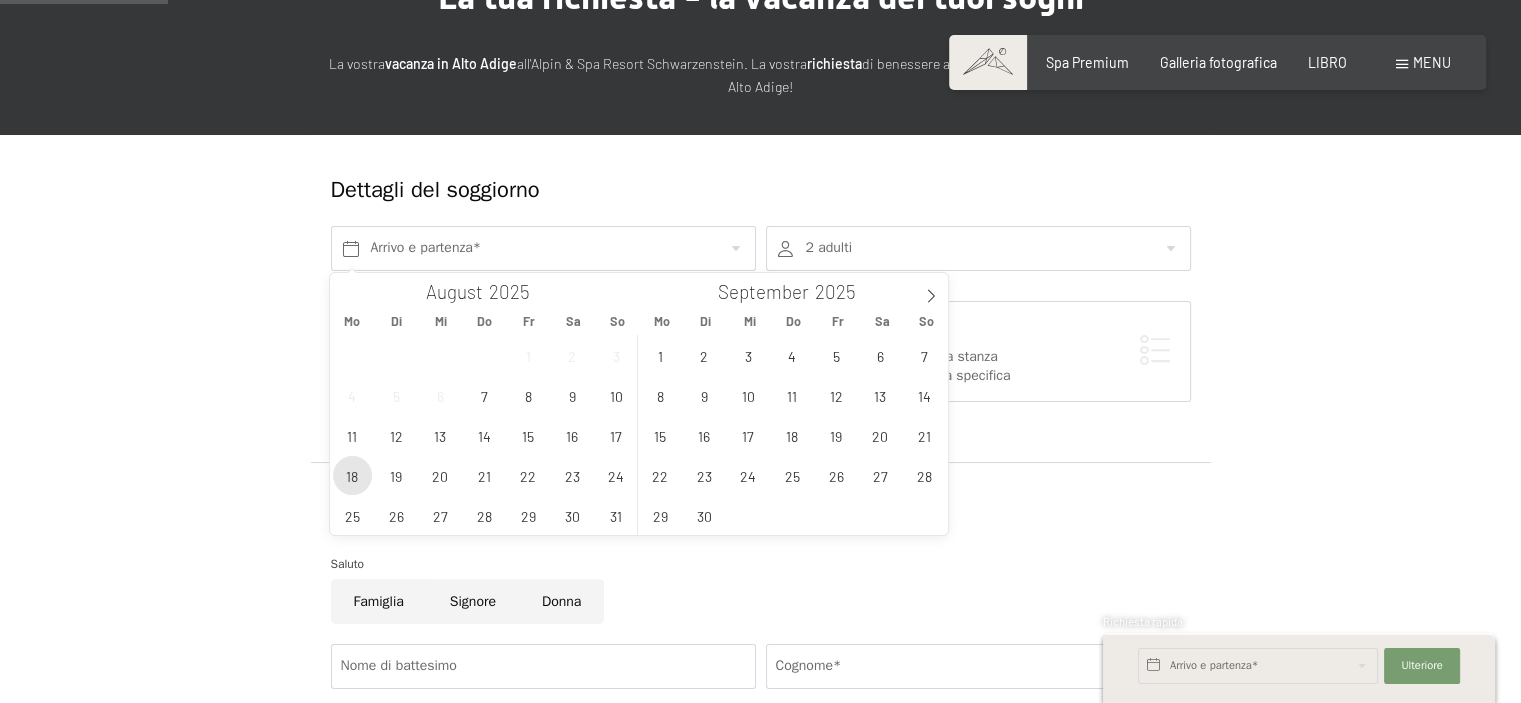 click on "18" at bounding box center [352, 475] 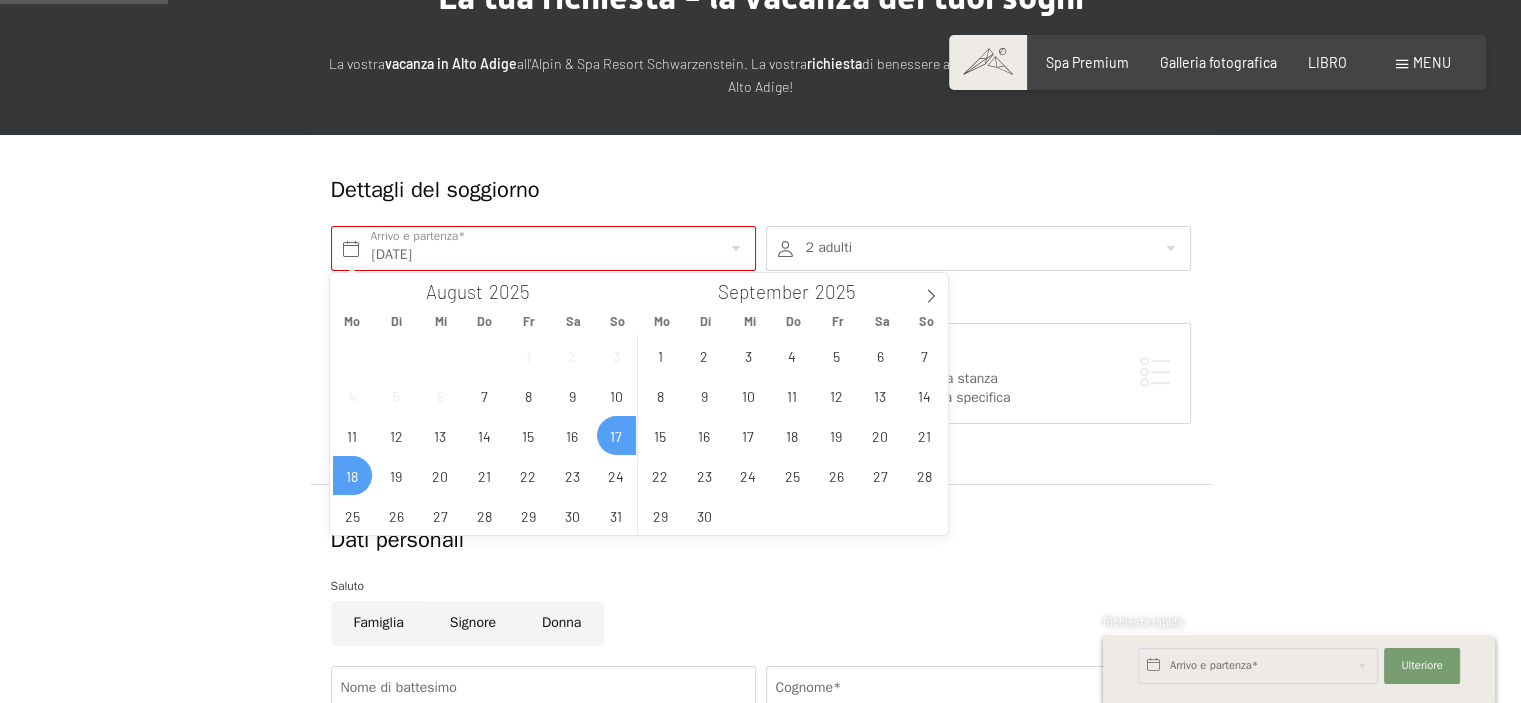 click on "17" at bounding box center [616, 435] 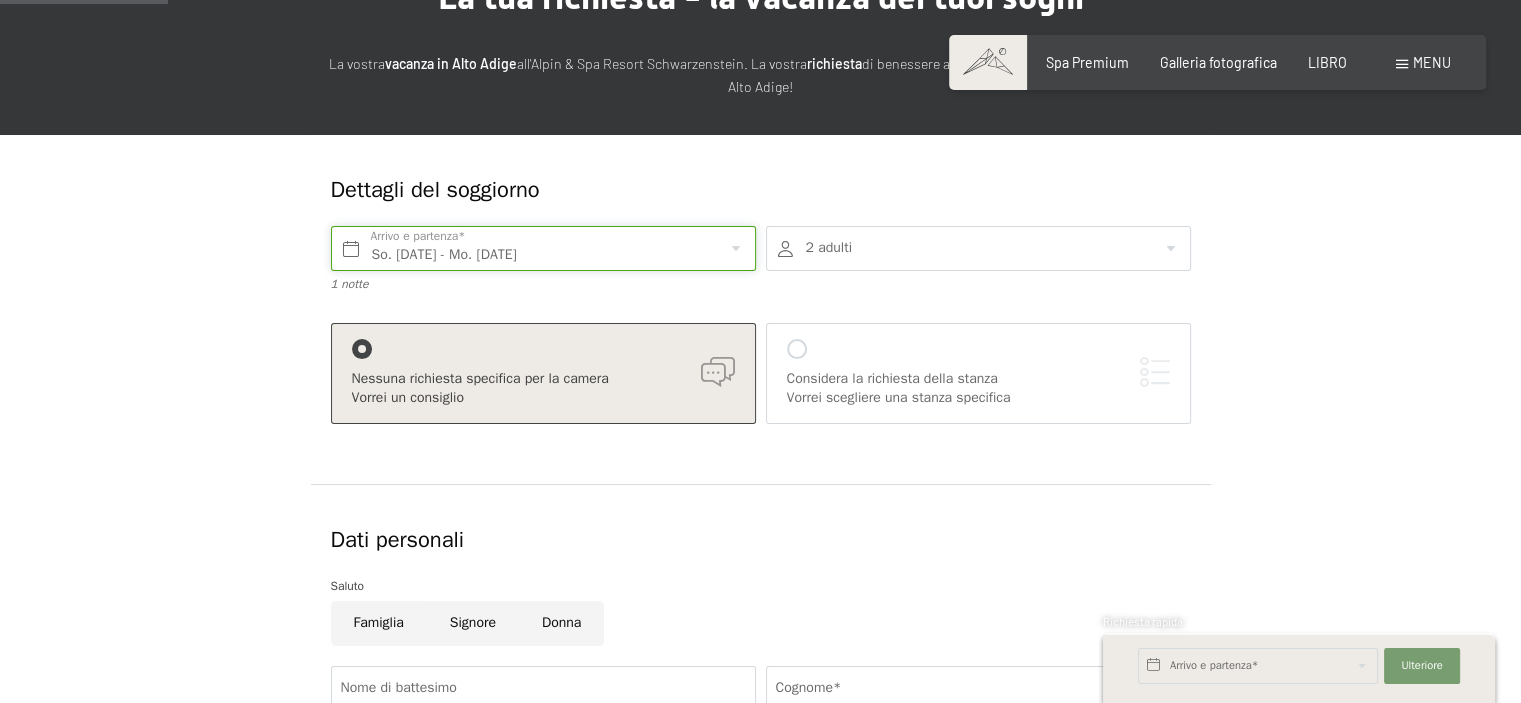 click on "So. [DATE] - Mo. [DATE]" at bounding box center [543, 248] 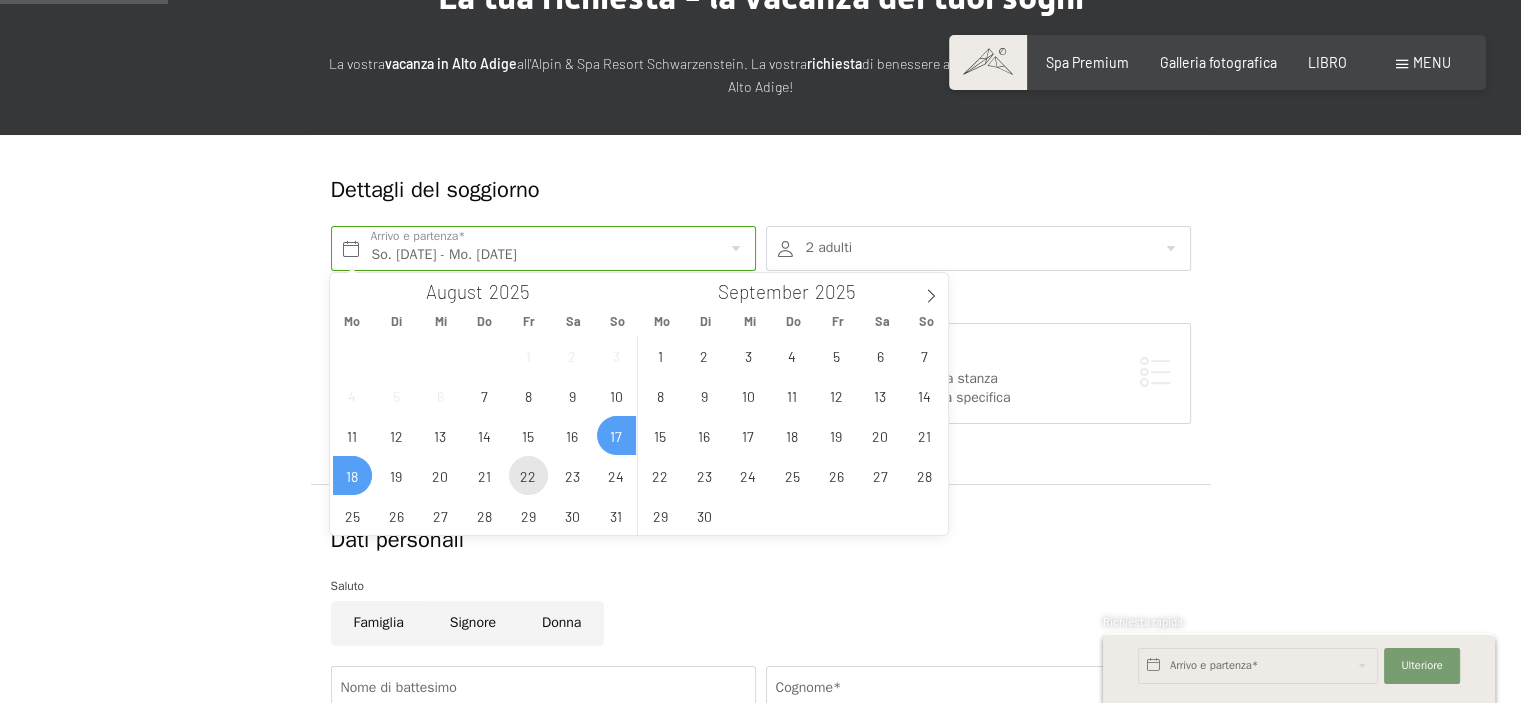click on "22" at bounding box center (528, 475) 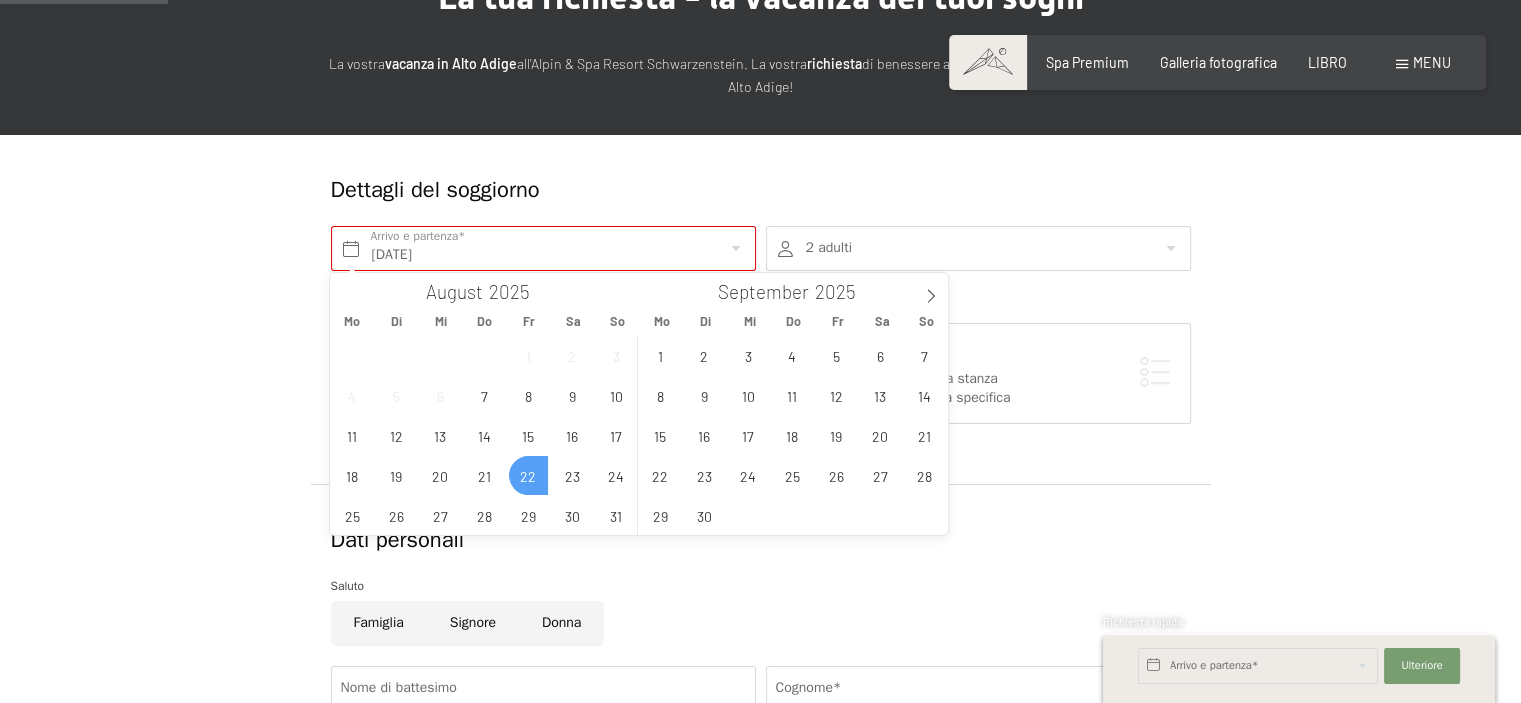 click on "28 29 30 31 1 2 3 4 5 6 7 8 9 10 11 12 13 14 15 16 17 18 19 20 21 22 23 24 25 26 27 28 29 30 31" at bounding box center (484, 435) 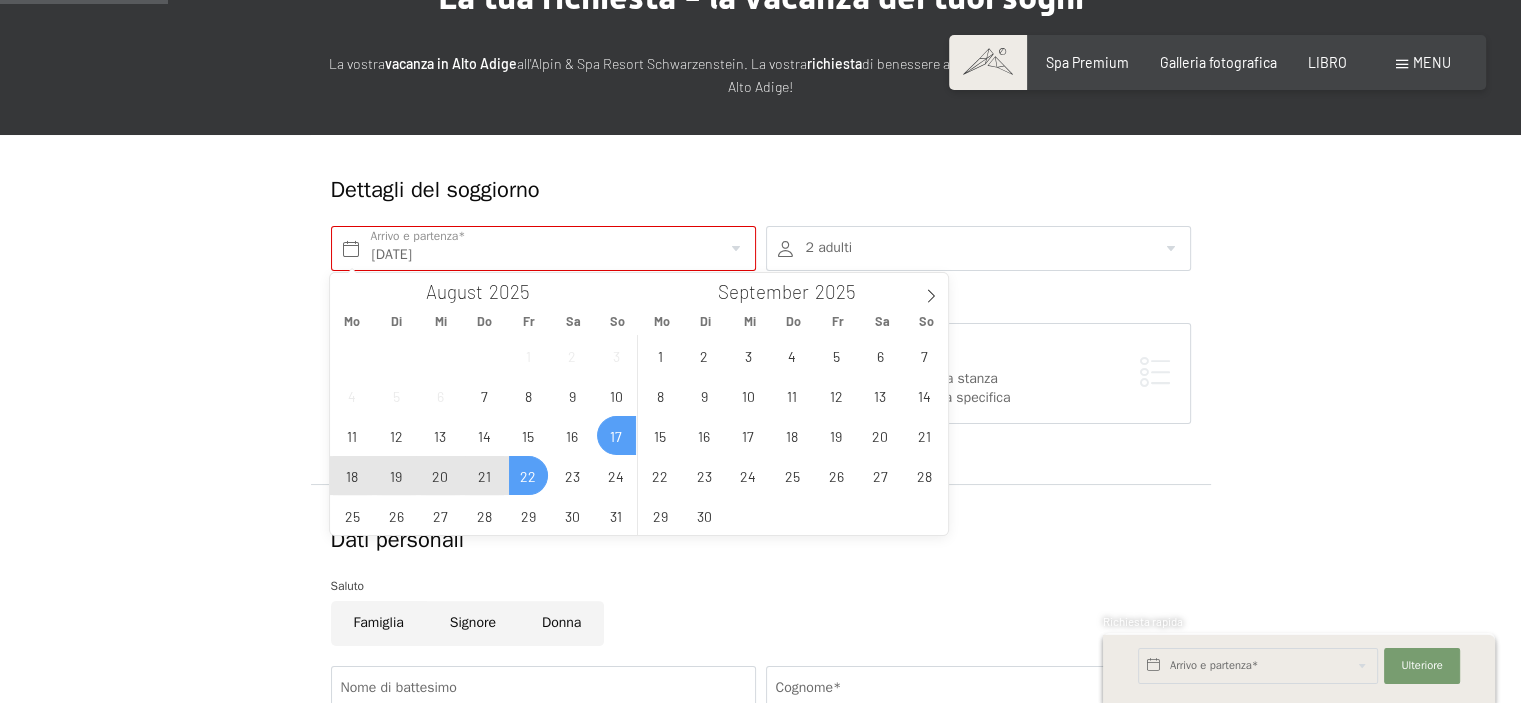 click on "17" at bounding box center [616, 435] 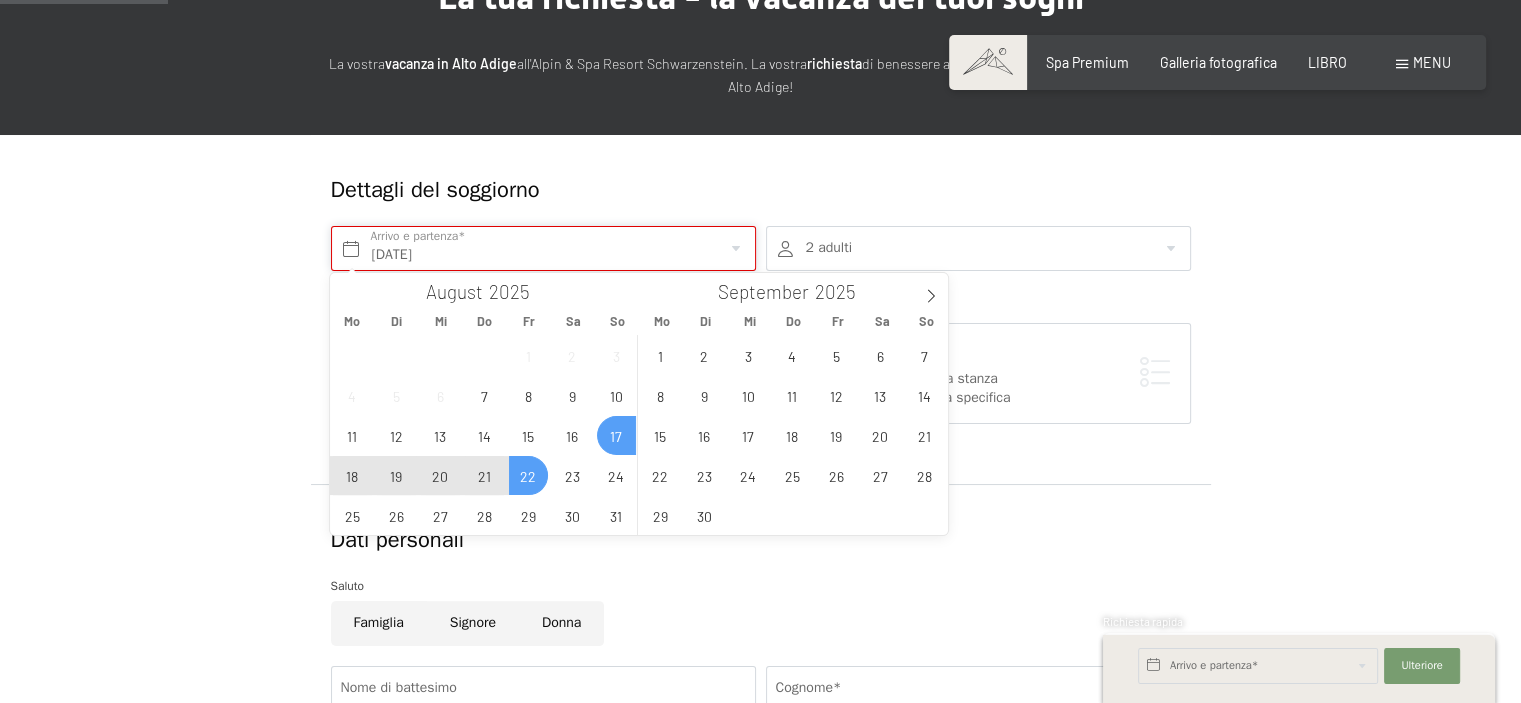type on "So. [DATE] - Fr. [DATE]" 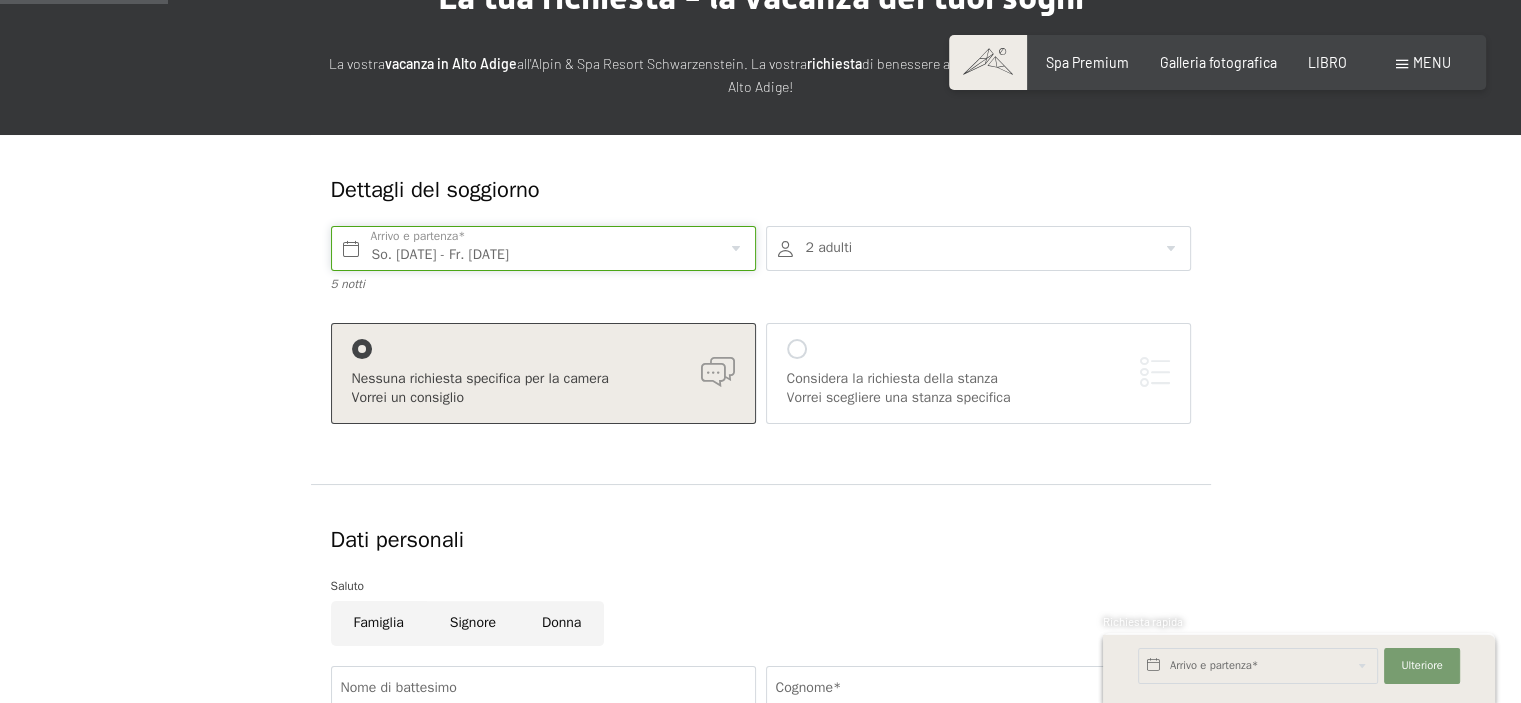 click on "So. [DATE] - Fr. [DATE]" at bounding box center [543, 248] 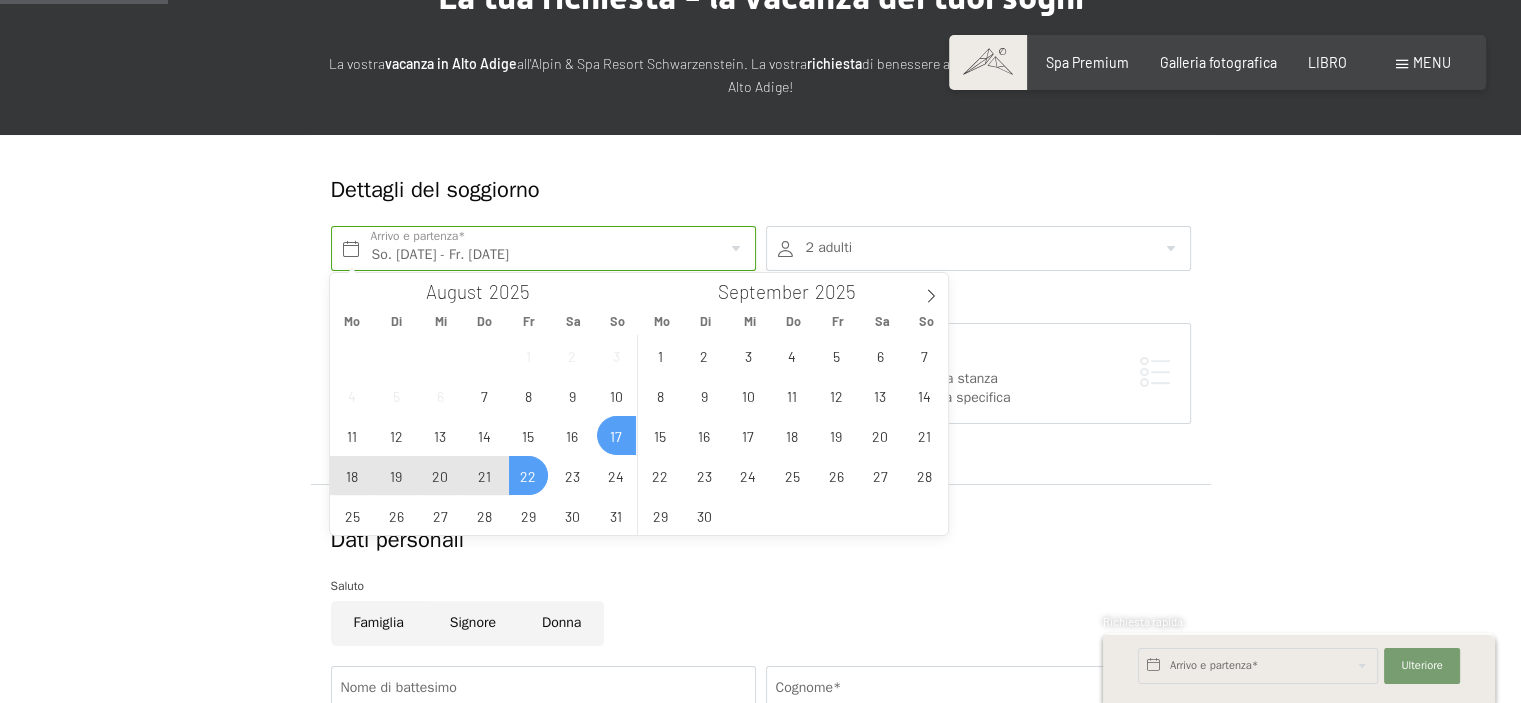 click at bounding box center (978, 248) 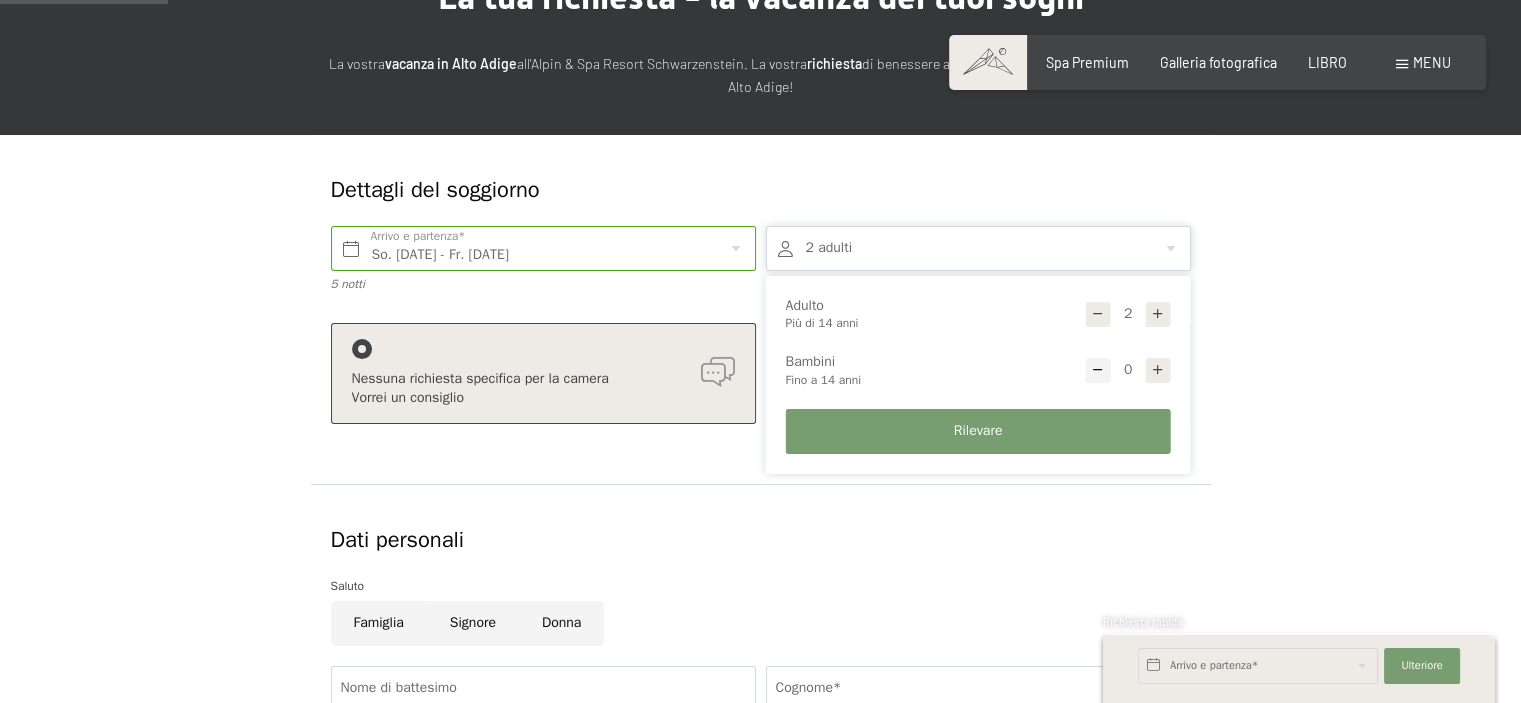 click at bounding box center (1158, 314) 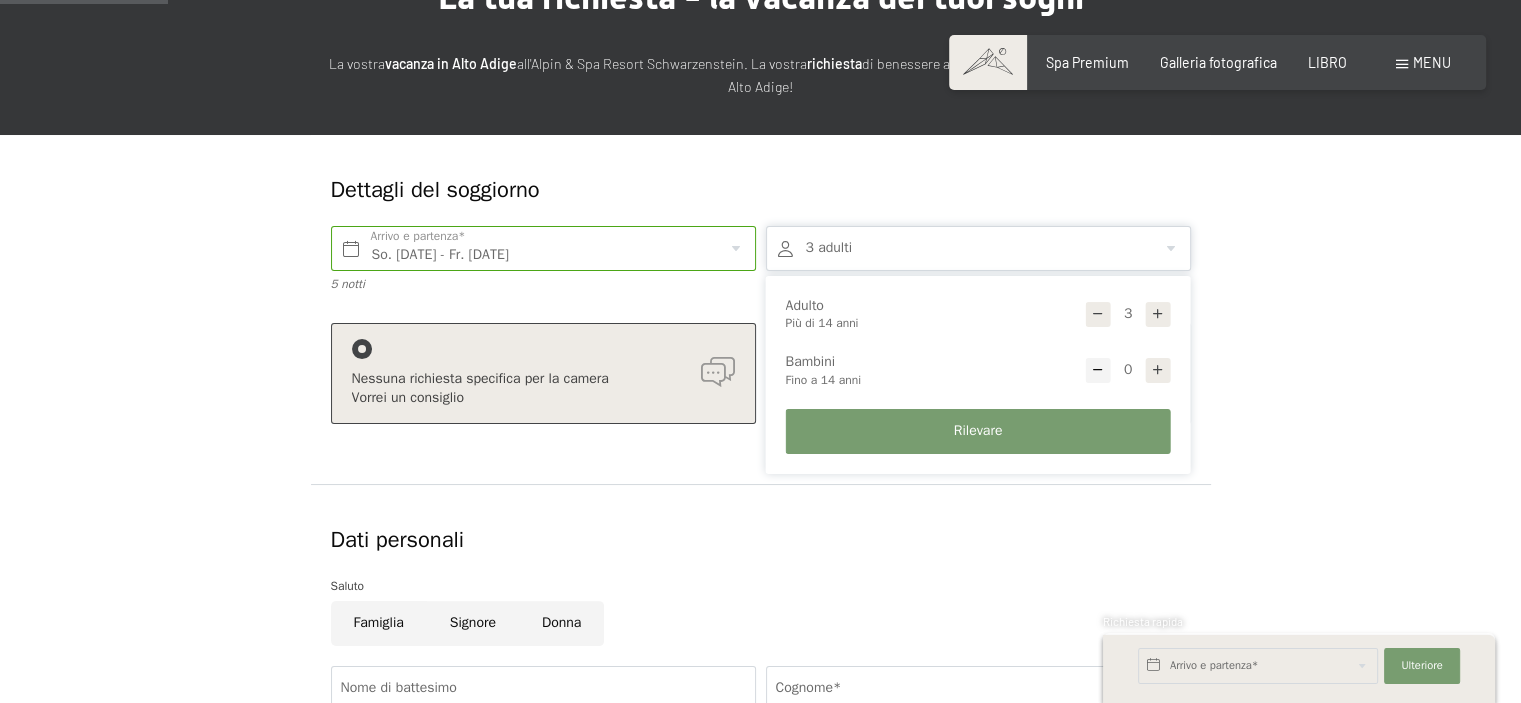 click at bounding box center [1158, 314] 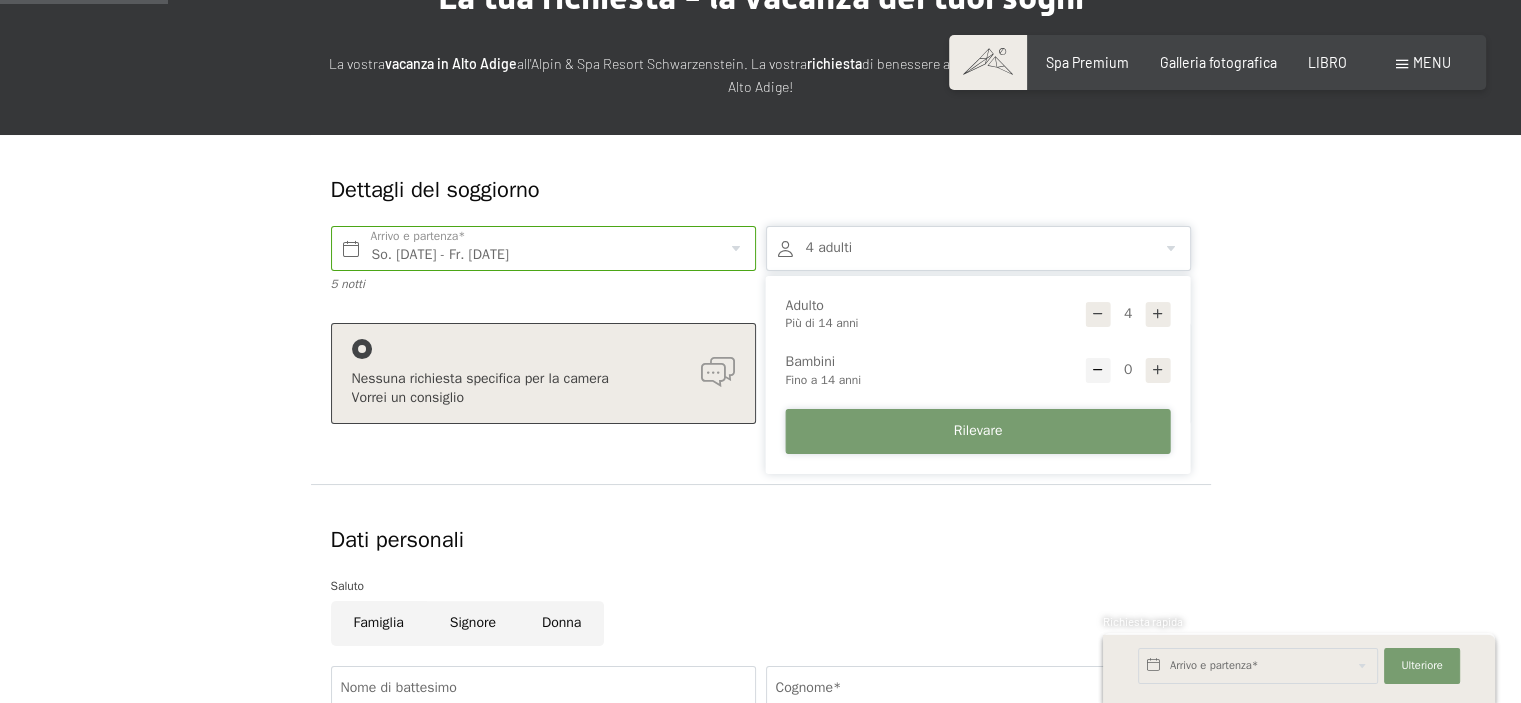 click on "Rilevare" at bounding box center (978, 431) 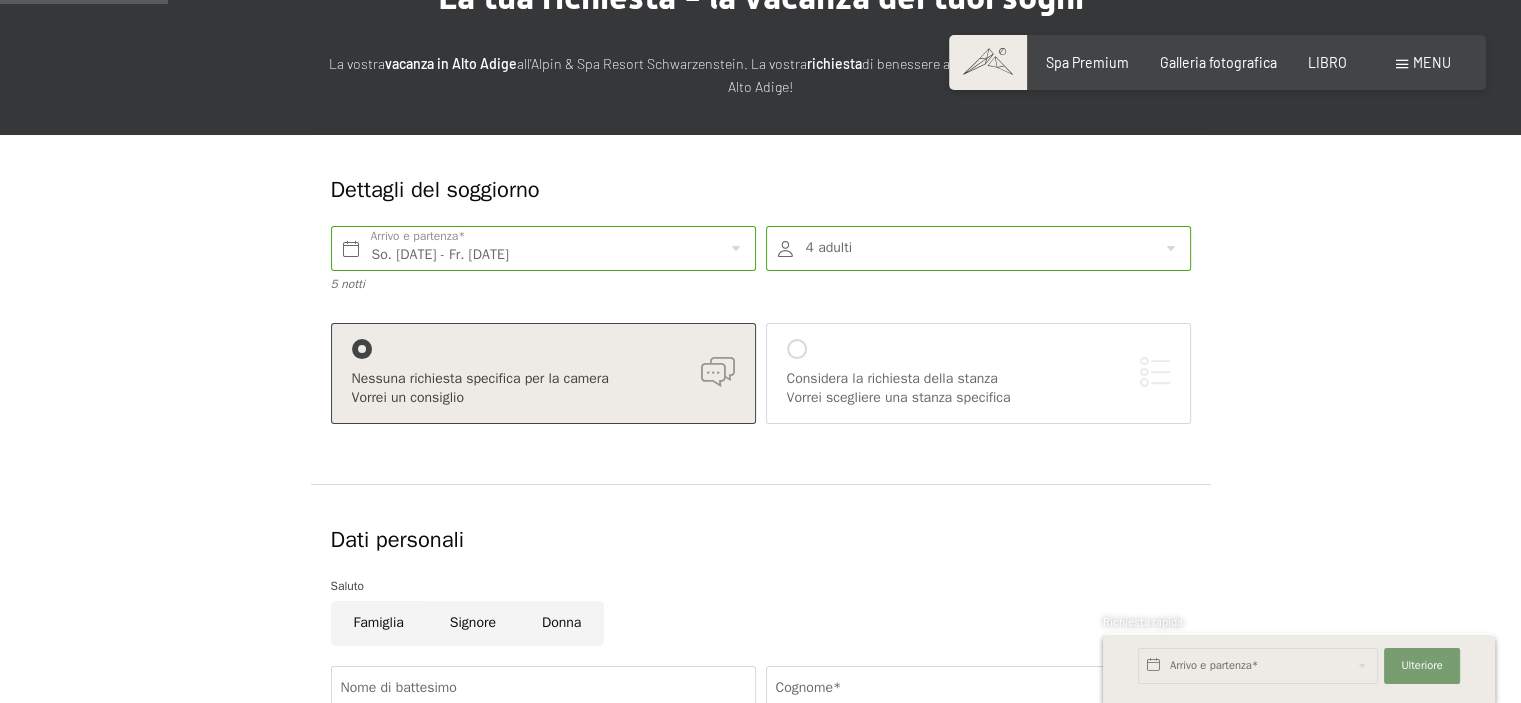 click at bounding box center (797, 349) 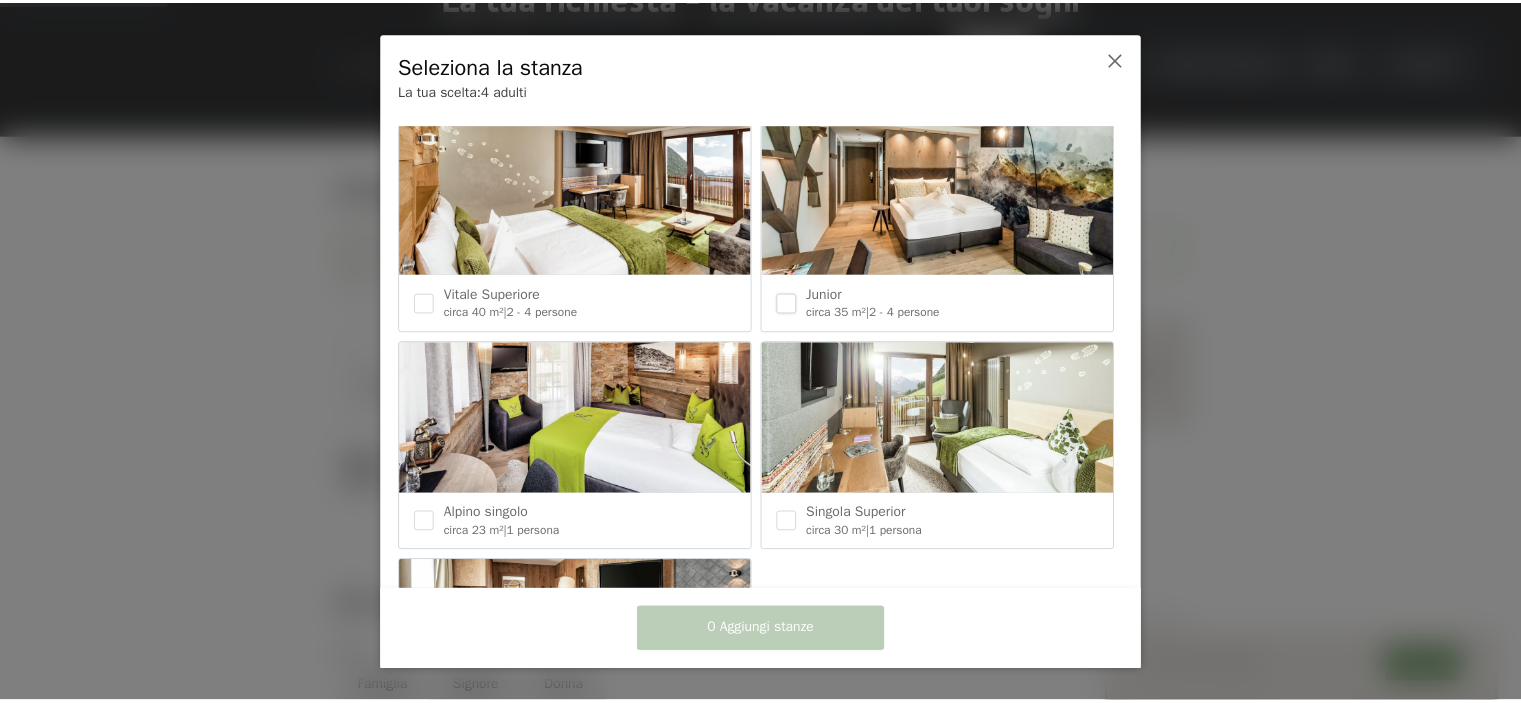 scroll, scrollTop: 708, scrollLeft: 0, axis: vertical 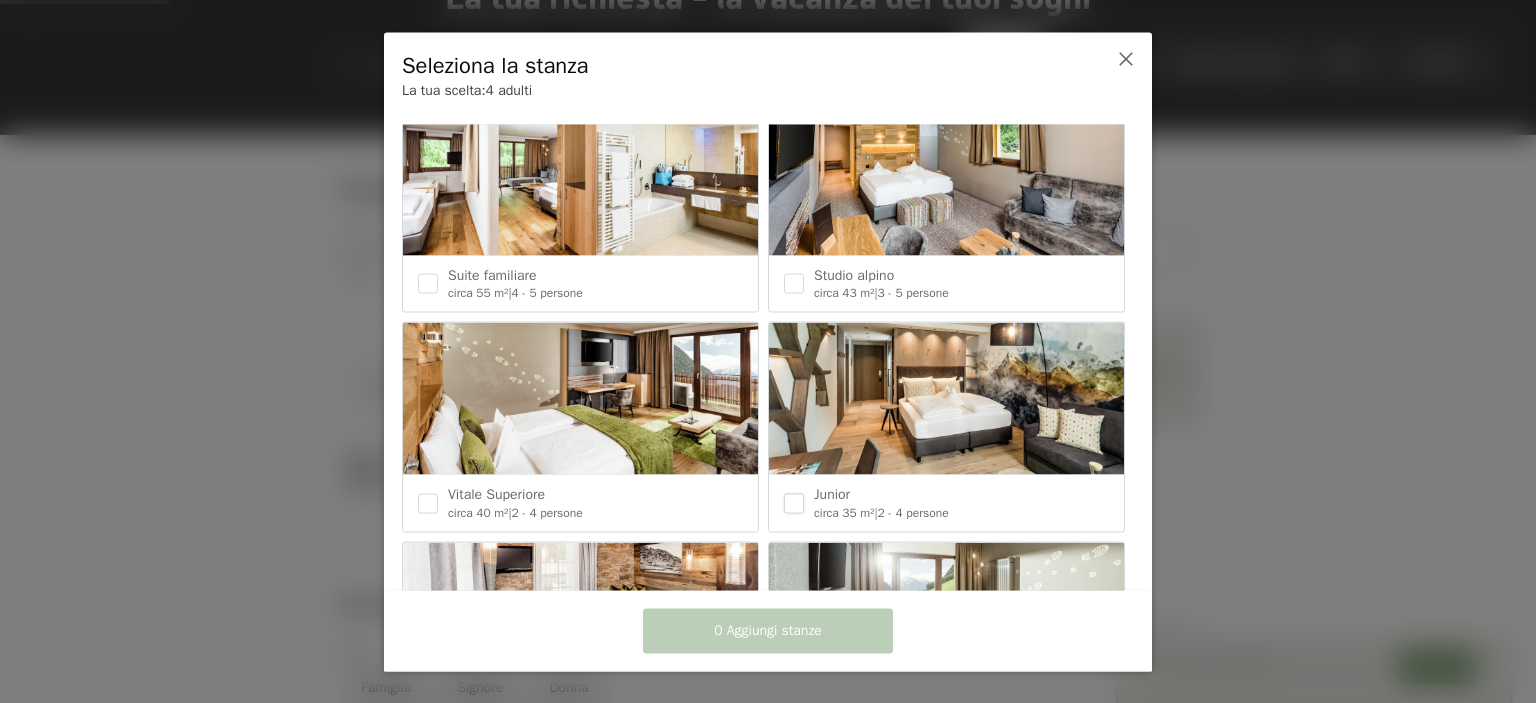 click at bounding box center (794, 503) 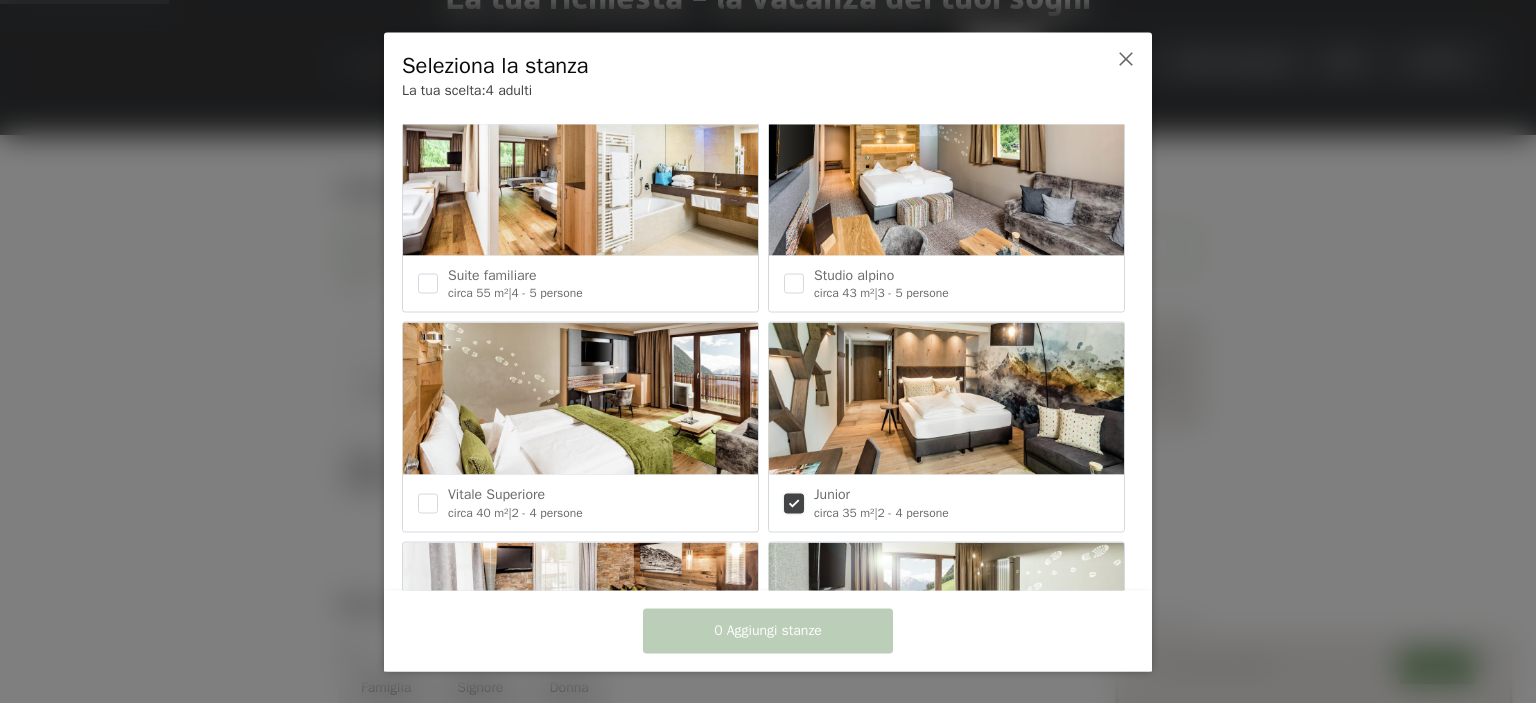 checkbox on "true" 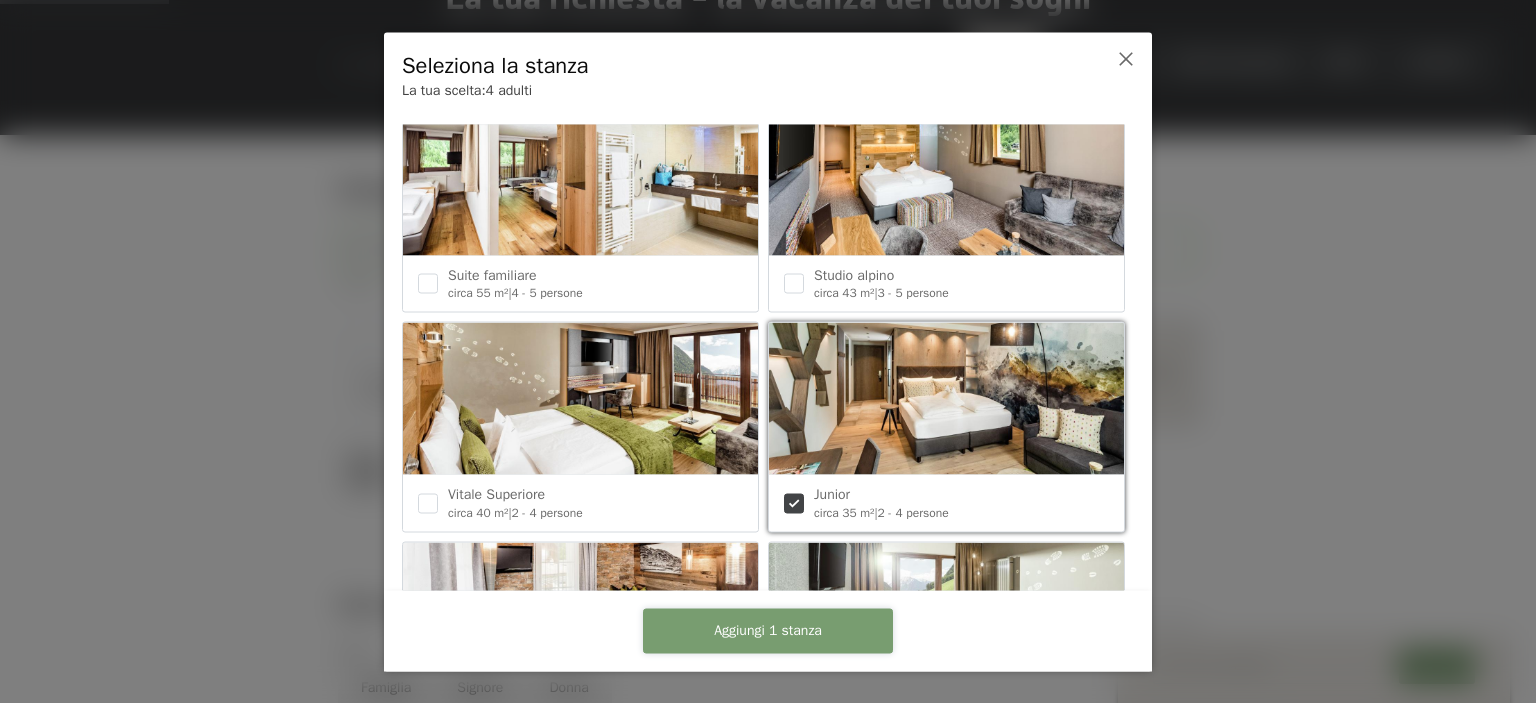 click on "Aggiungi 1 stanza" at bounding box center [768, 630] 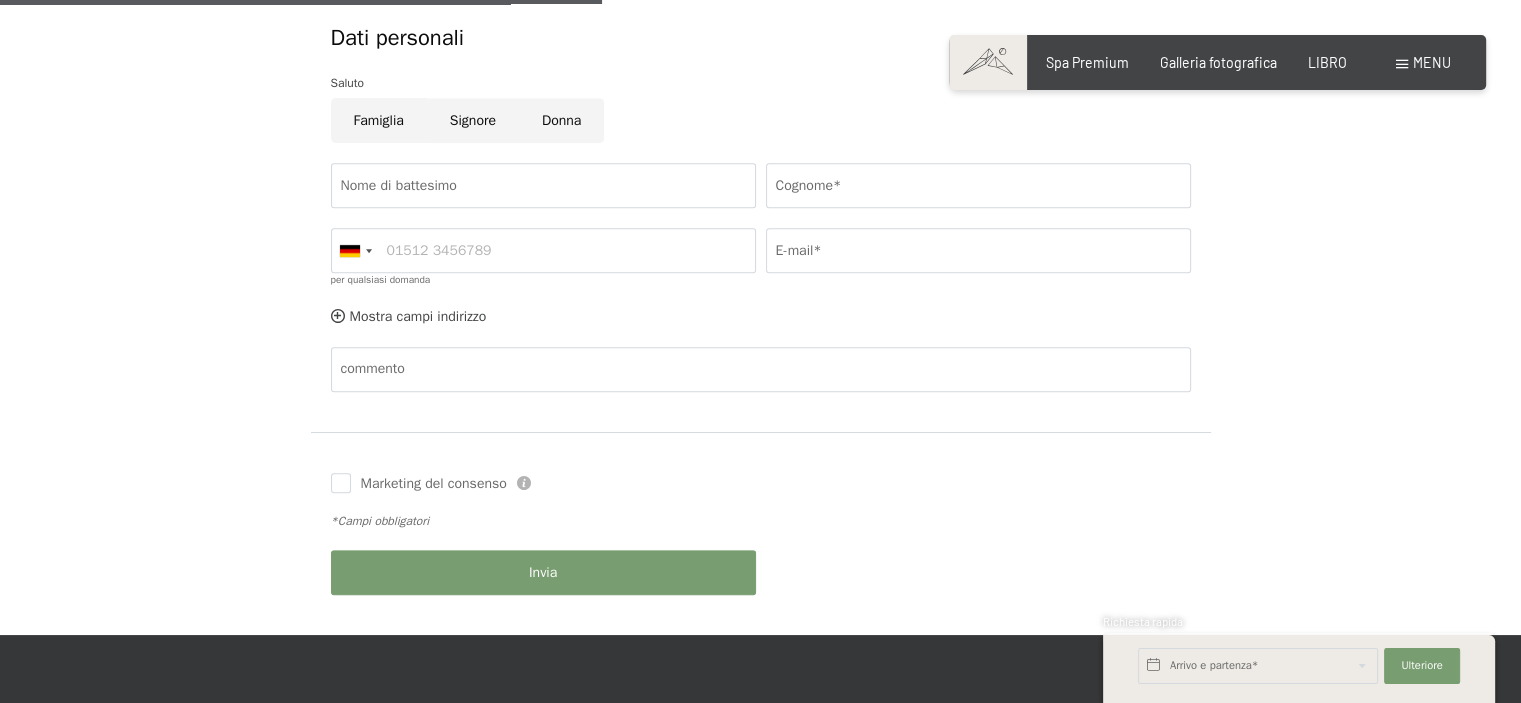 scroll, scrollTop: 900, scrollLeft: 0, axis: vertical 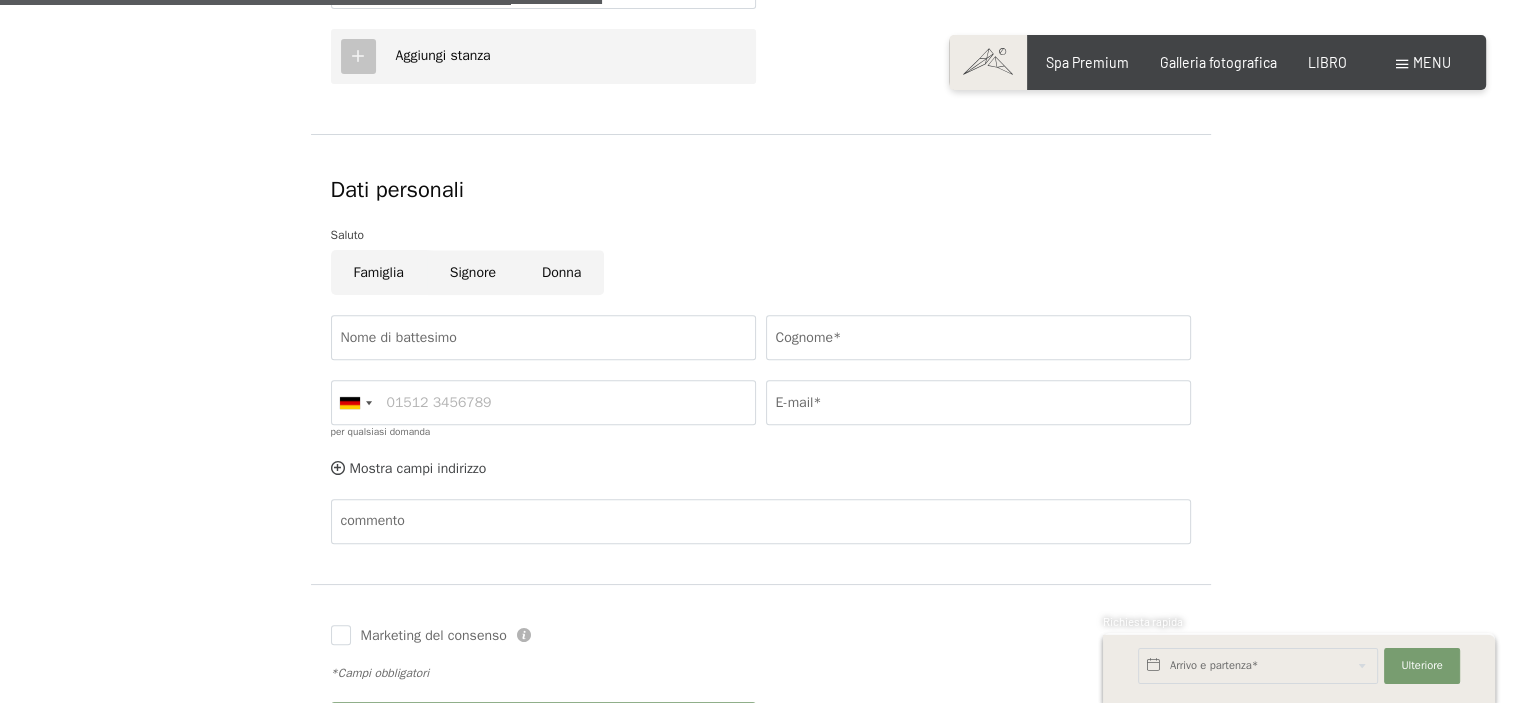 click on "Famiglia" at bounding box center (379, 272) 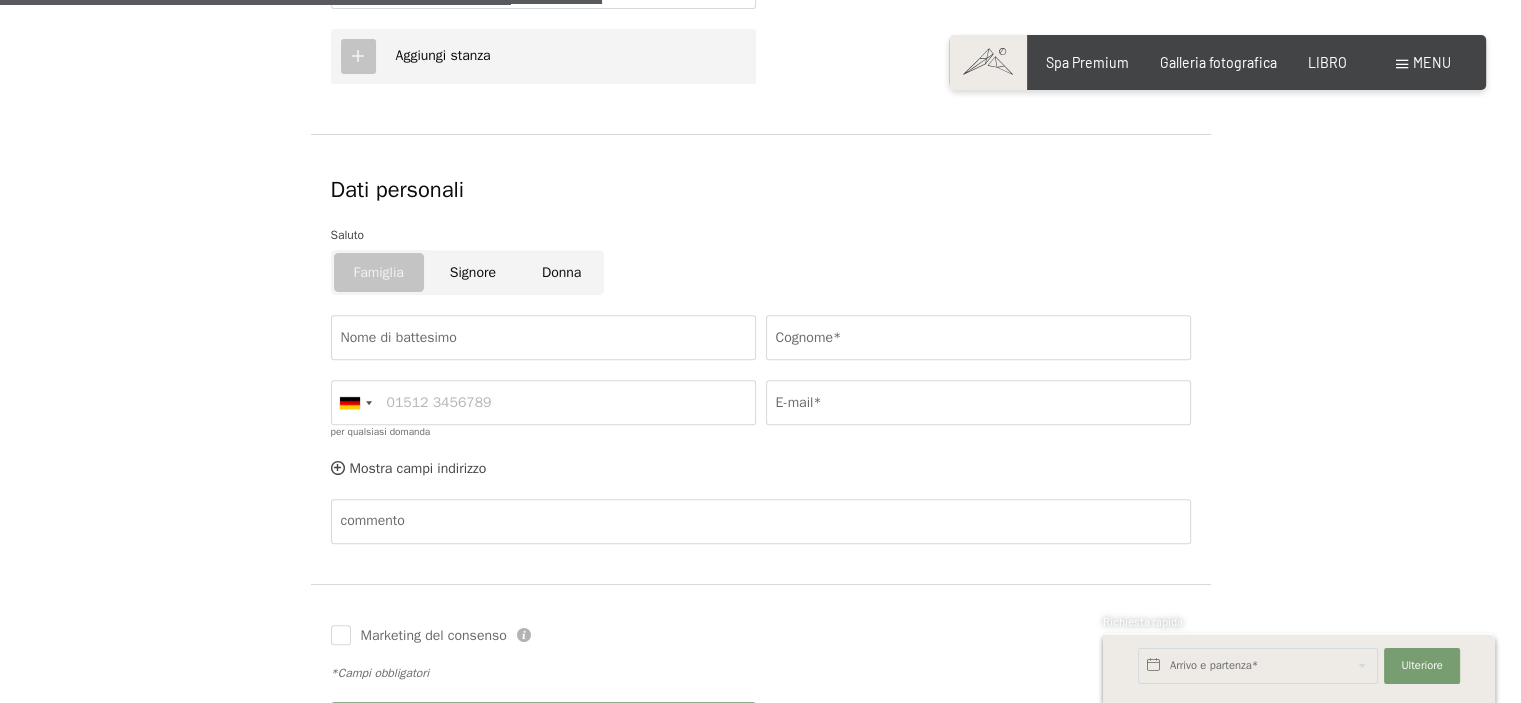 click on "Famiglia" at bounding box center (379, 272) 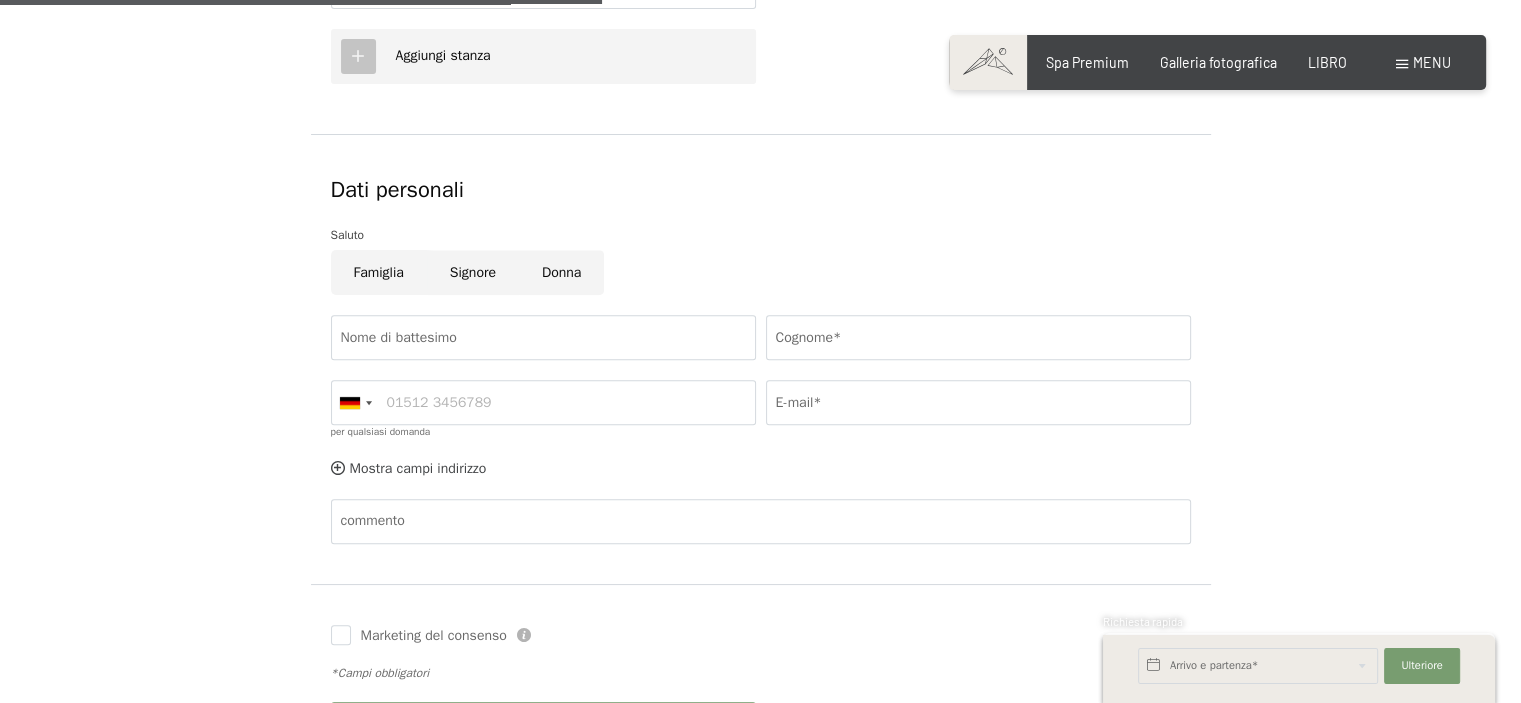 click on "Famiglia" at bounding box center [379, 272] 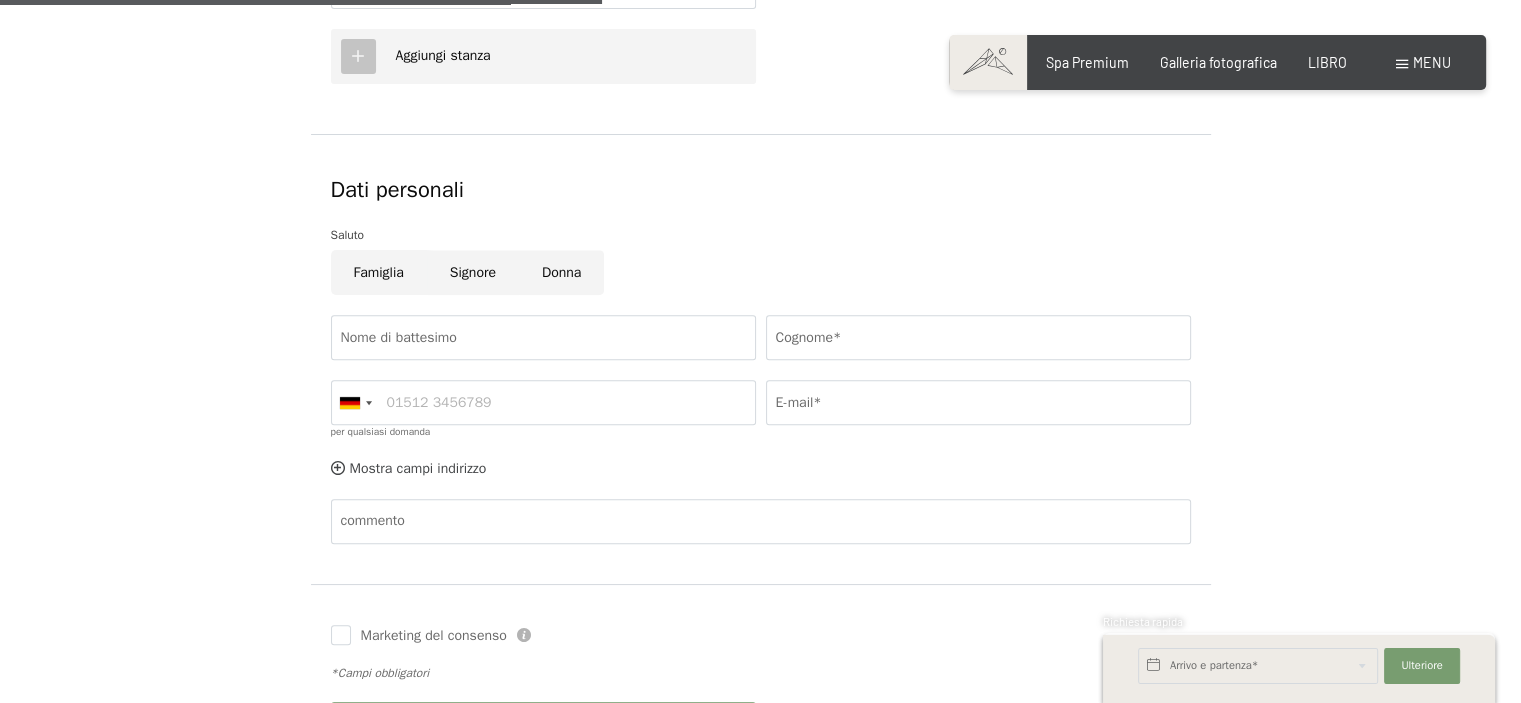 radio on "true" 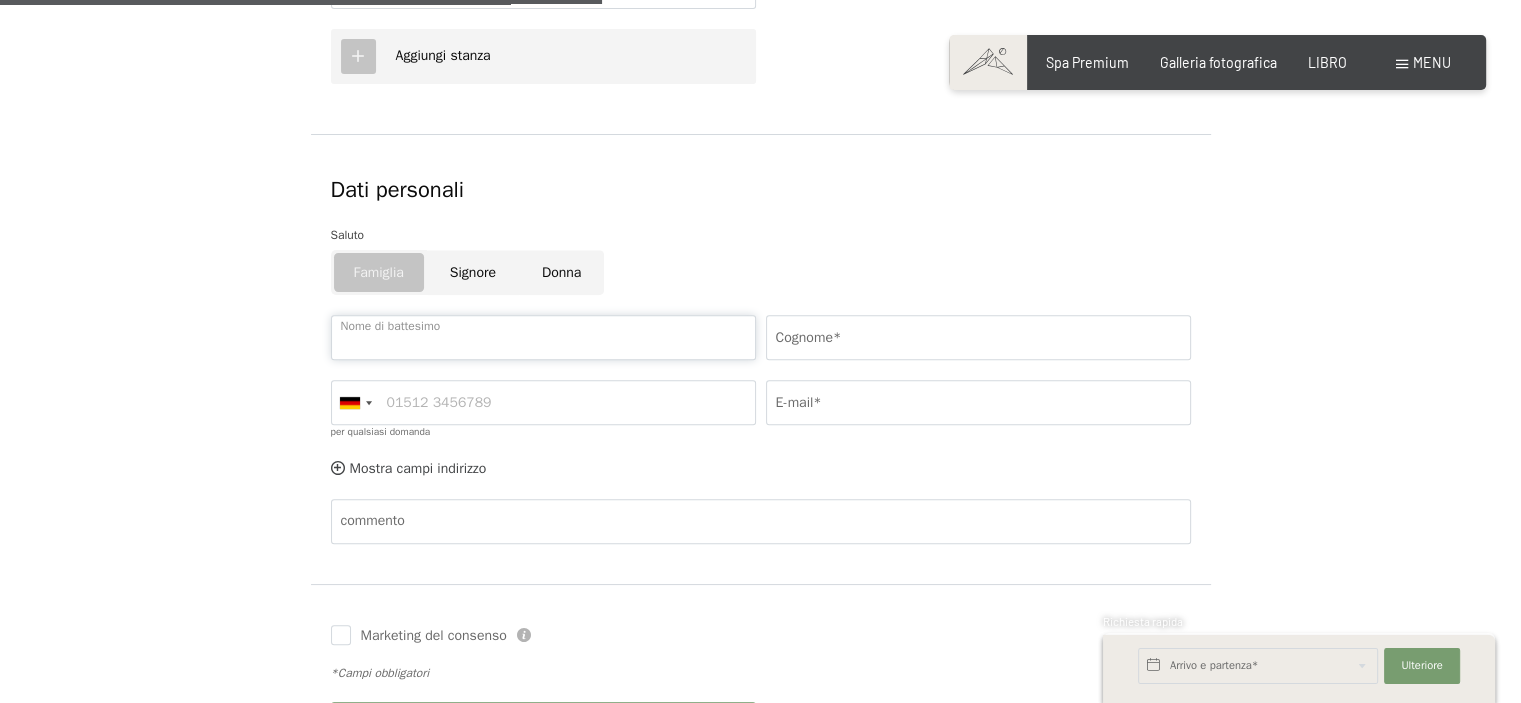 drag, startPoint x: 409, startPoint y: 331, endPoint x: 496, endPoint y: 325, distance: 87.20665 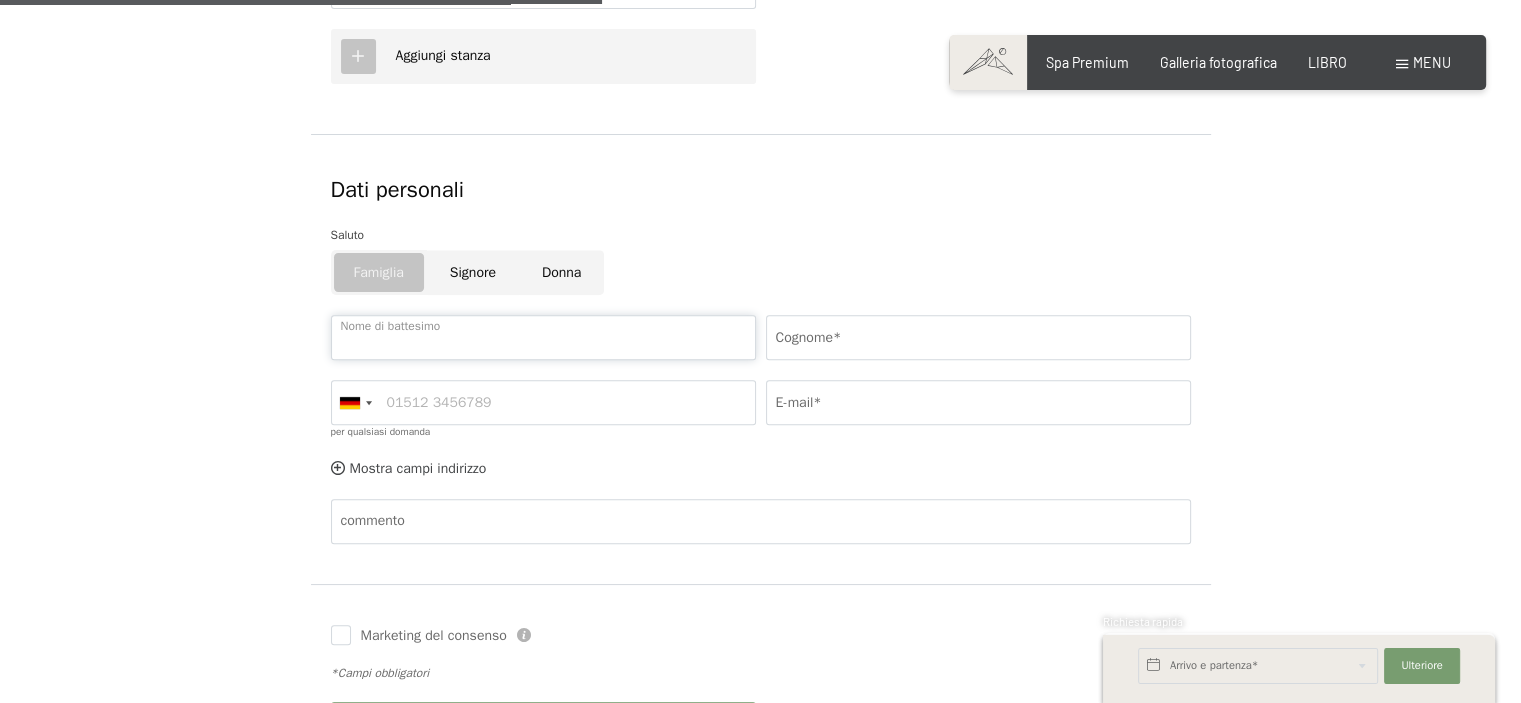 click on "Nome di battesimo" at bounding box center [543, 337] 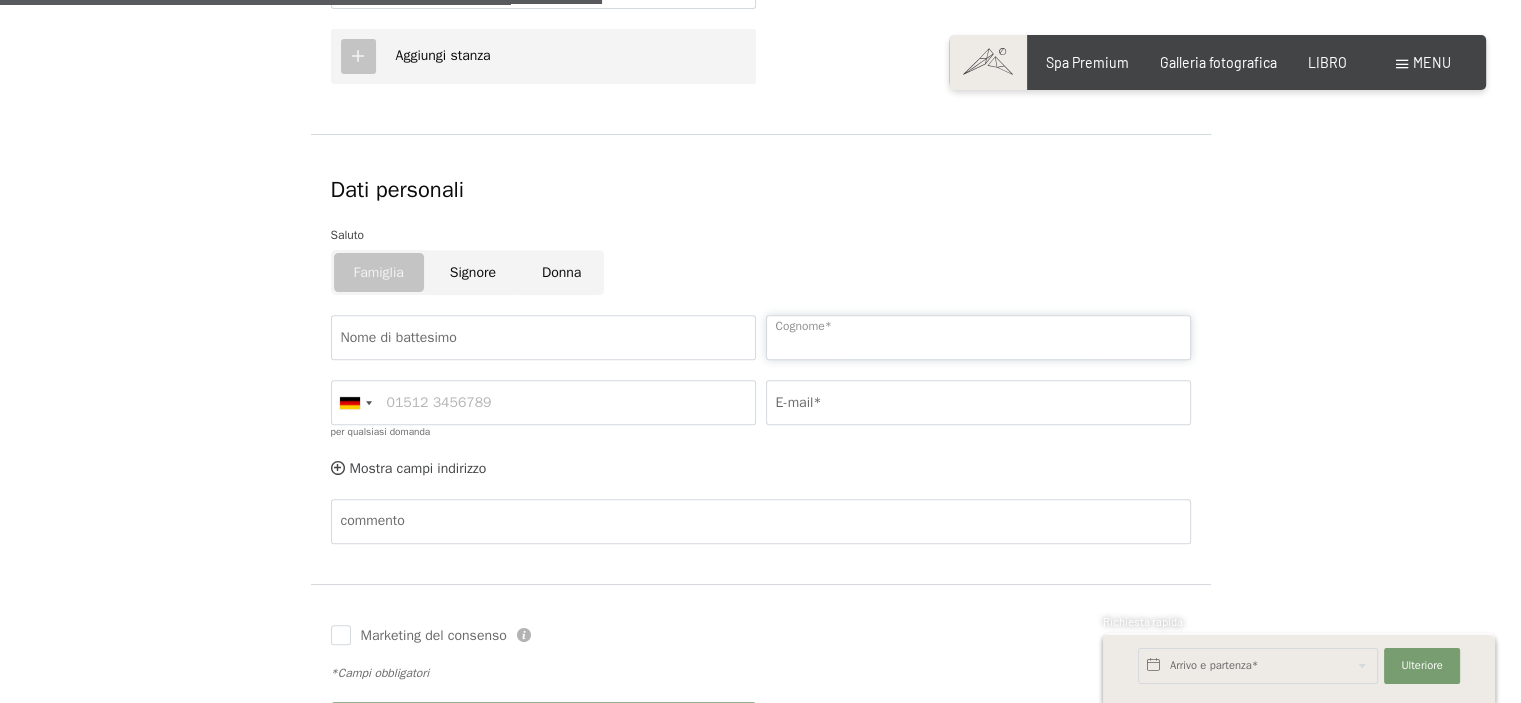 click on "Cognome*" at bounding box center (978, 337) 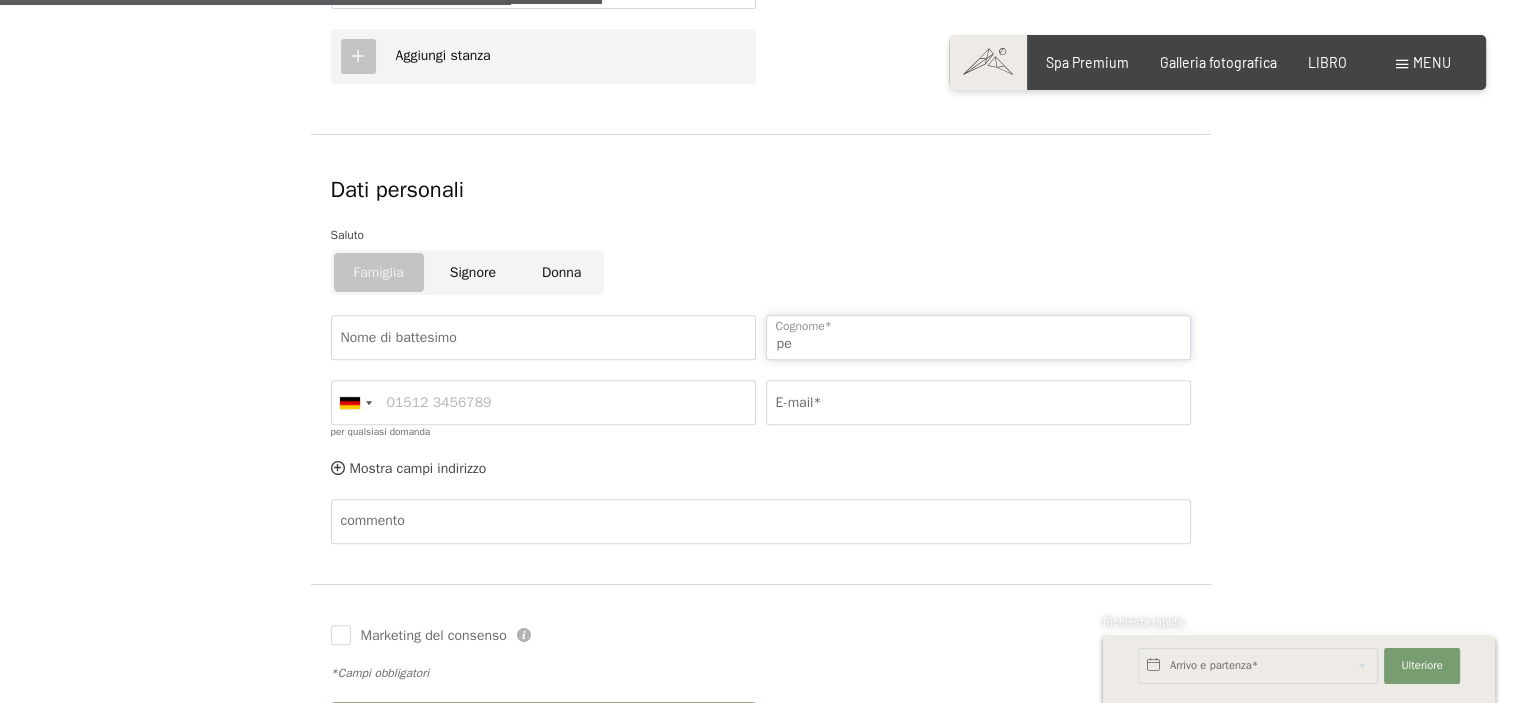 type on "p" 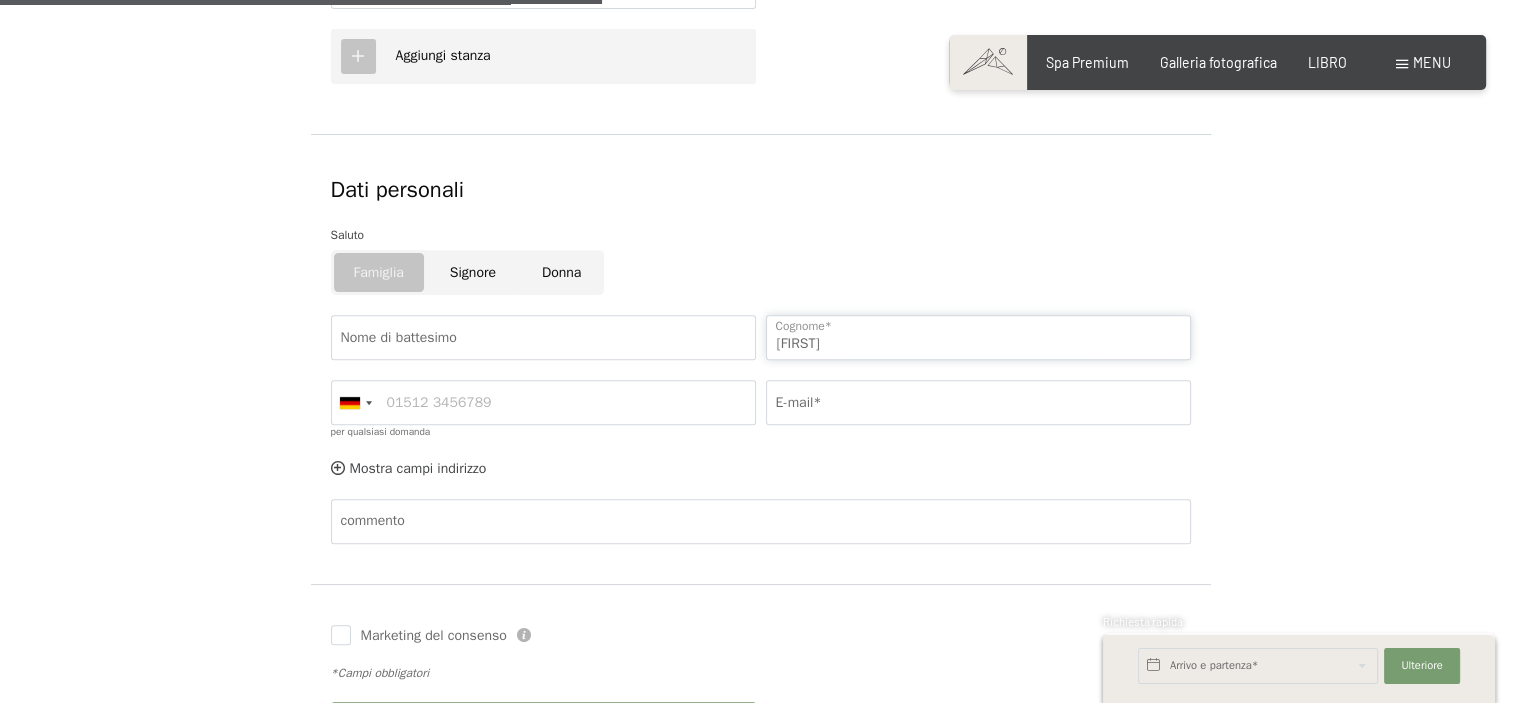type on "[FIRST]" 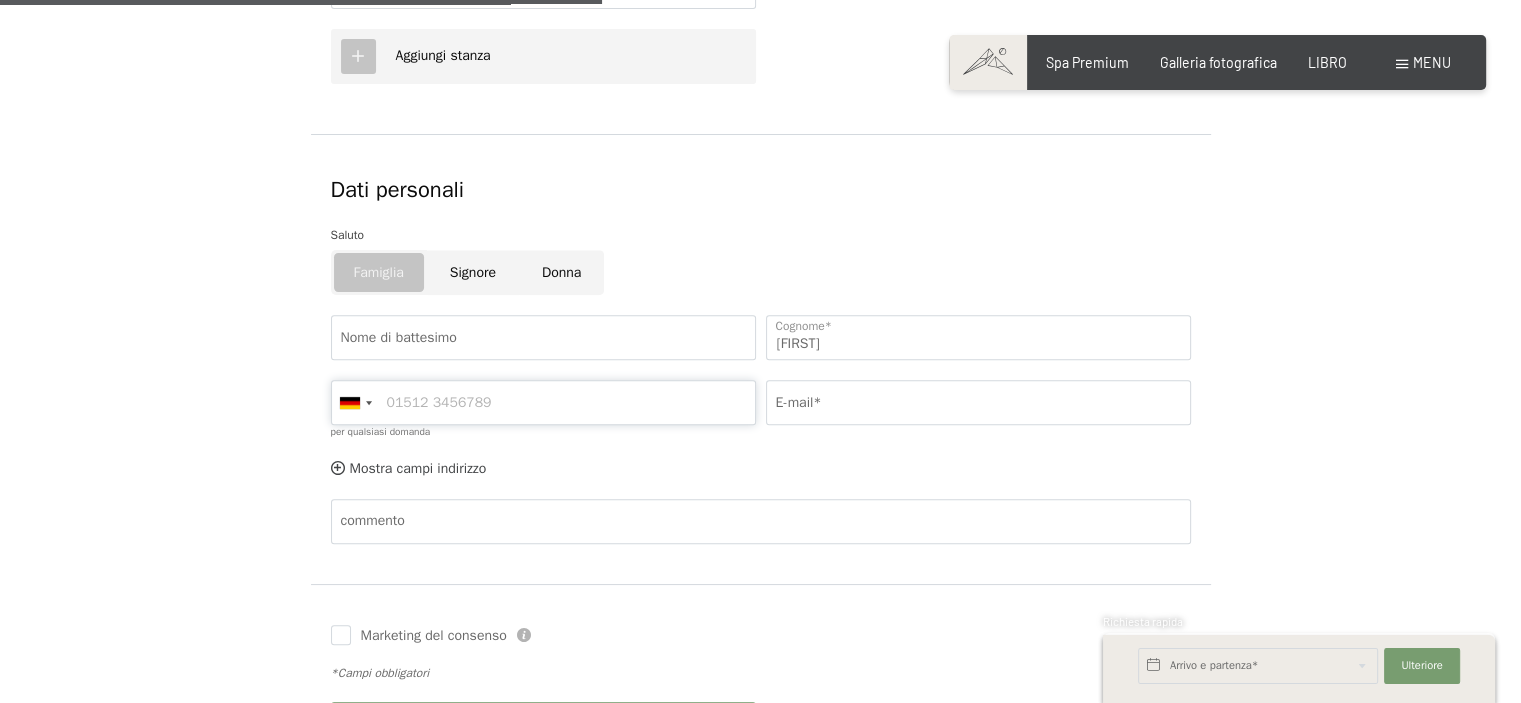 click on "per qualsiasi domanda" at bounding box center (543, 402) 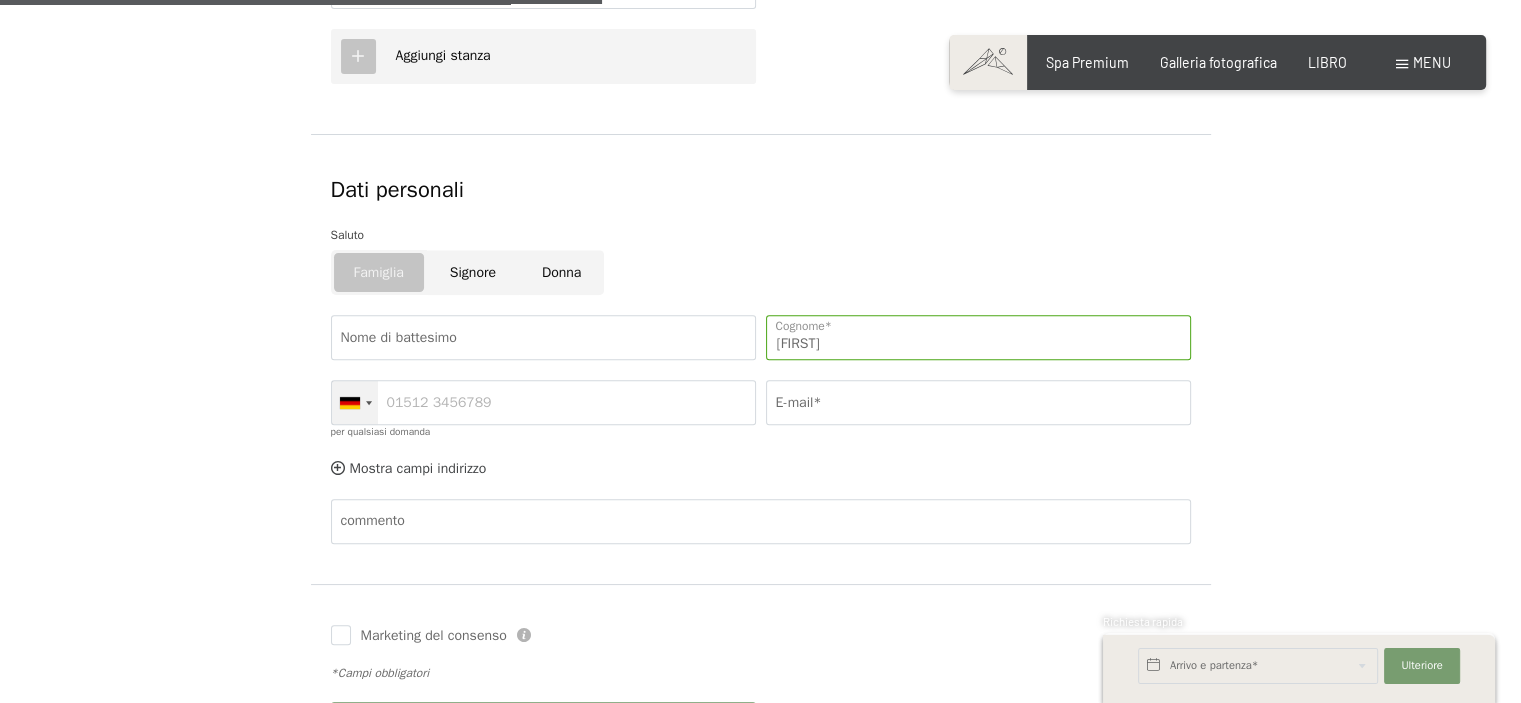 click at bounding box center [355, 402] 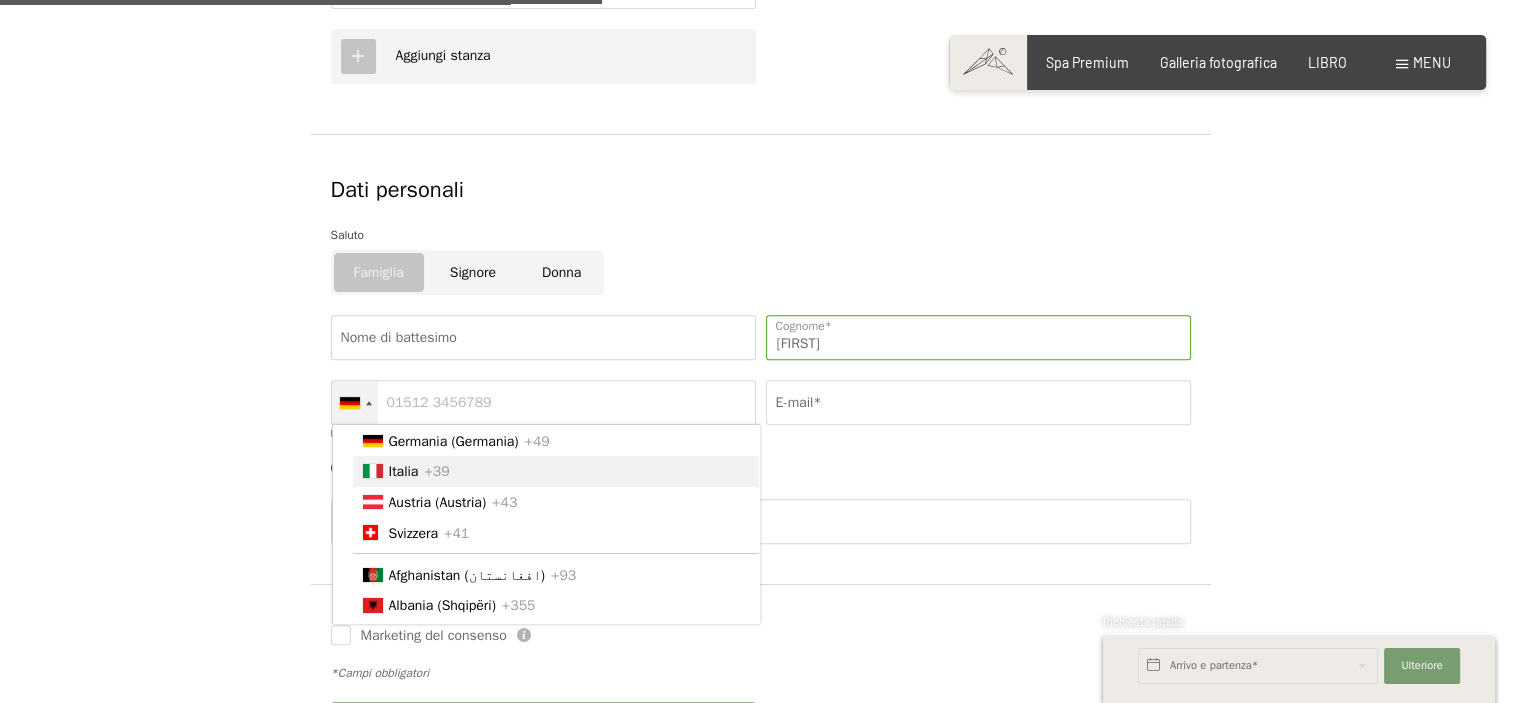 click on "Italia" at bounding box center (404, 471) 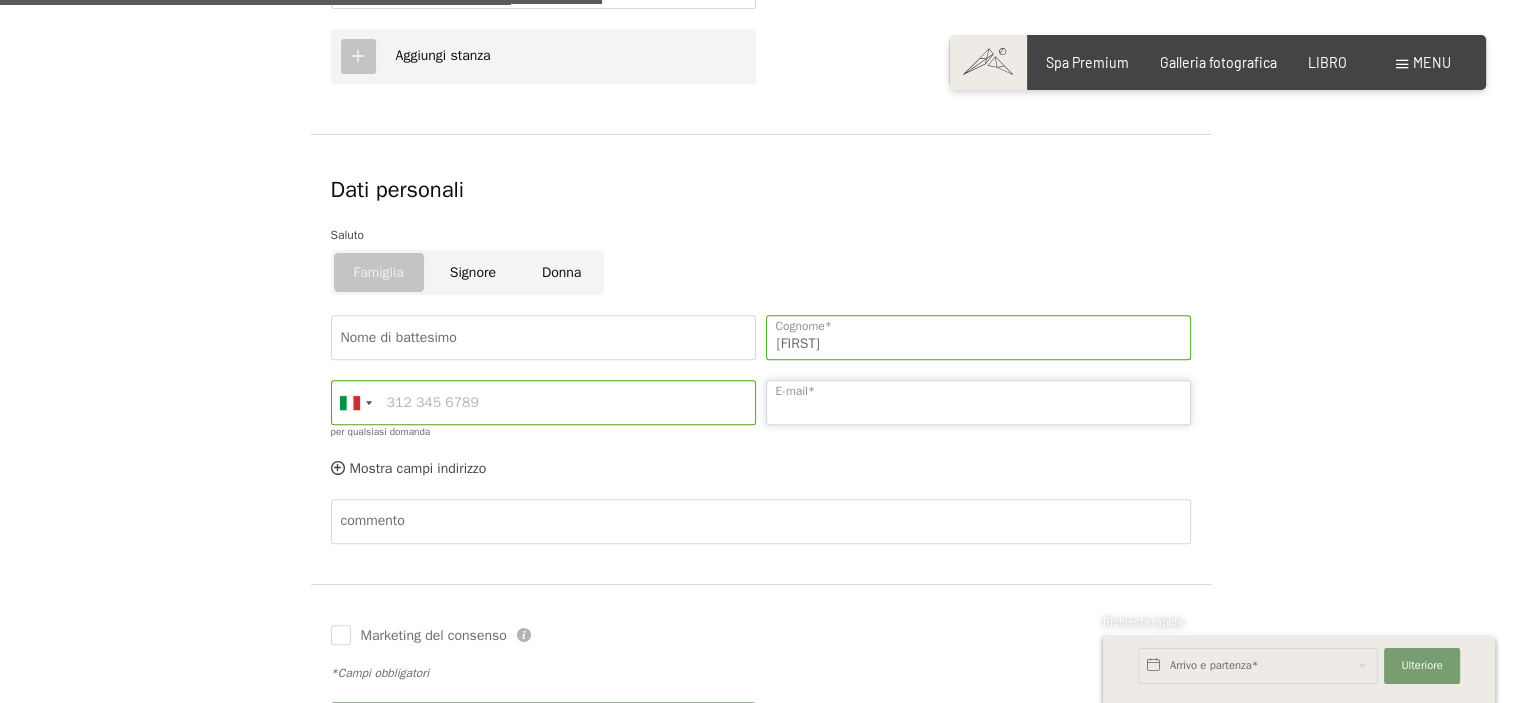 click on "E-mail*" at bounding box center [978, 402] 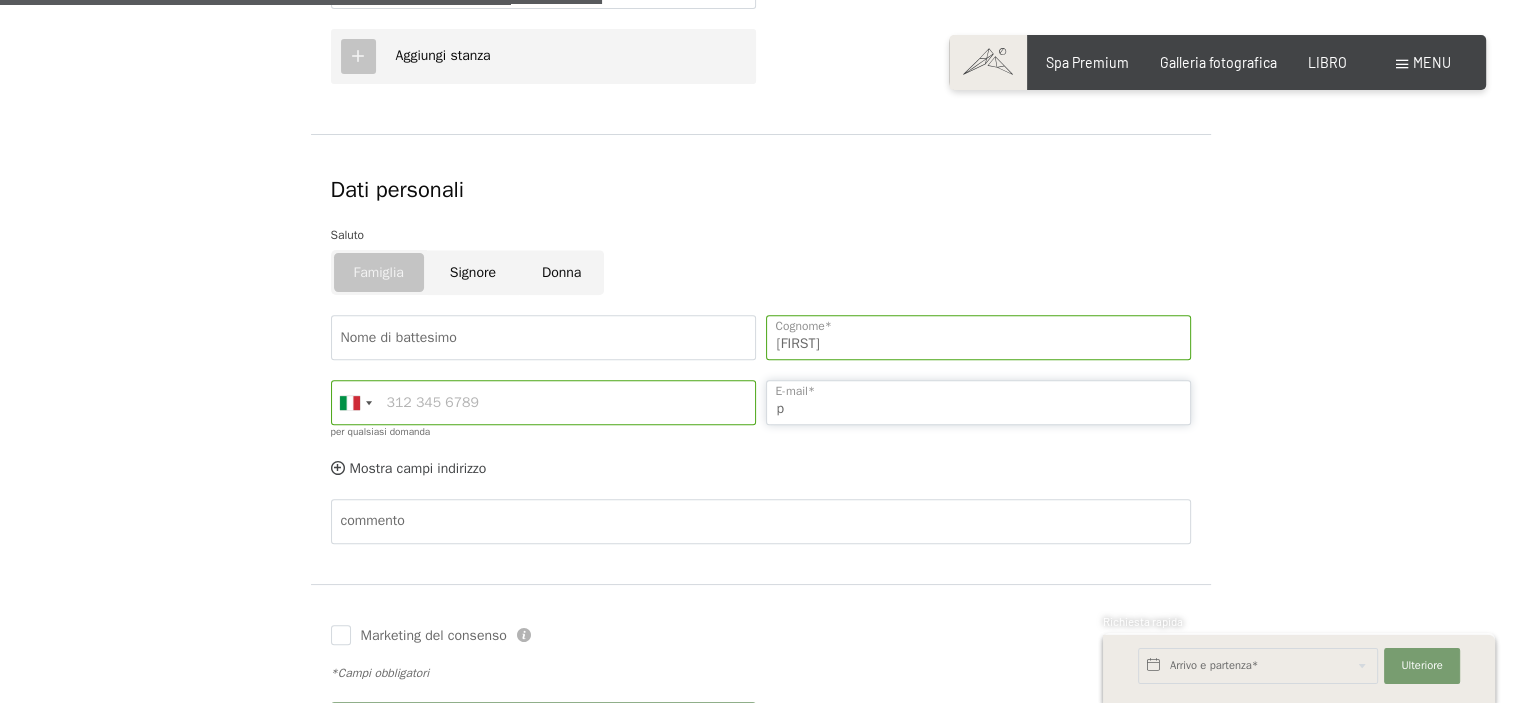 type on "[EMAIL]" 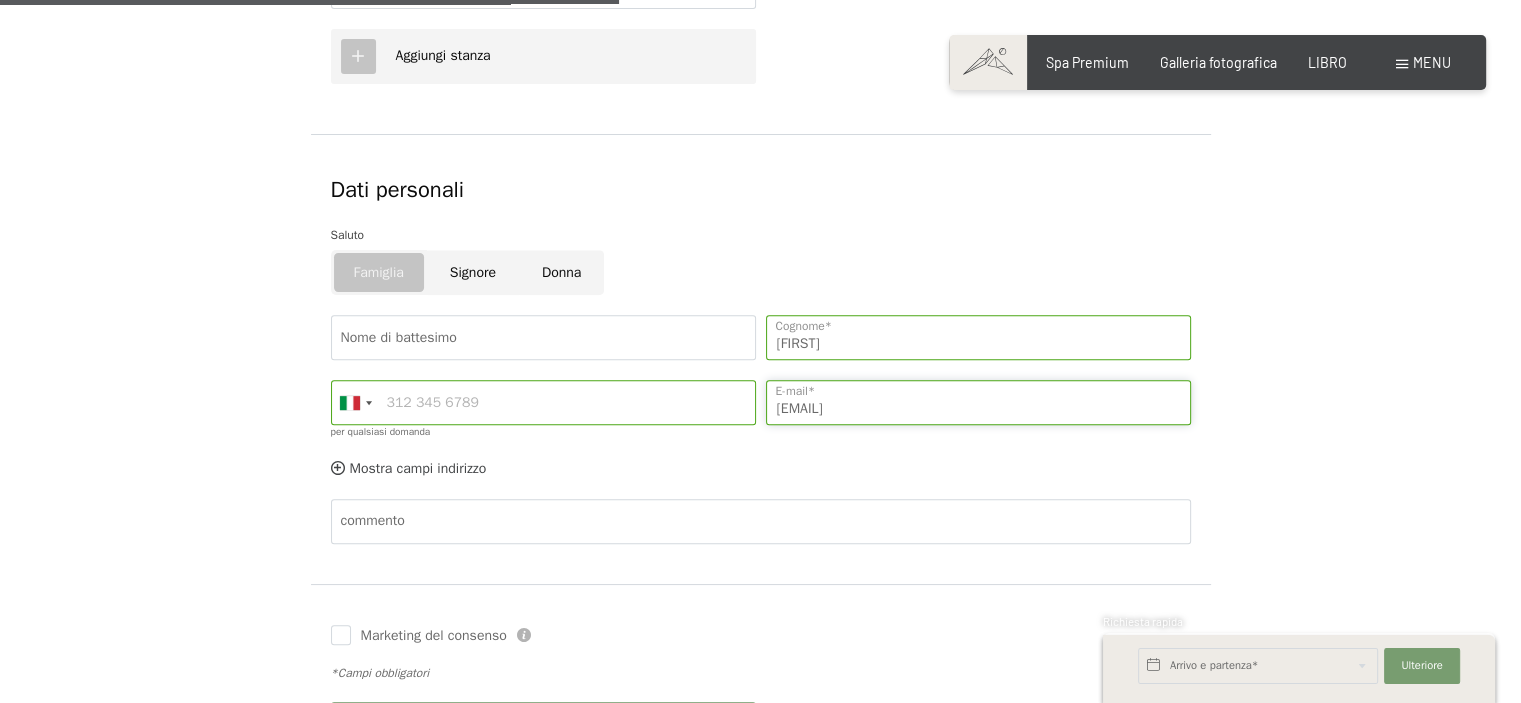 scroll, scrollTop: 1000, scrollLeft: 0, axis: vertical 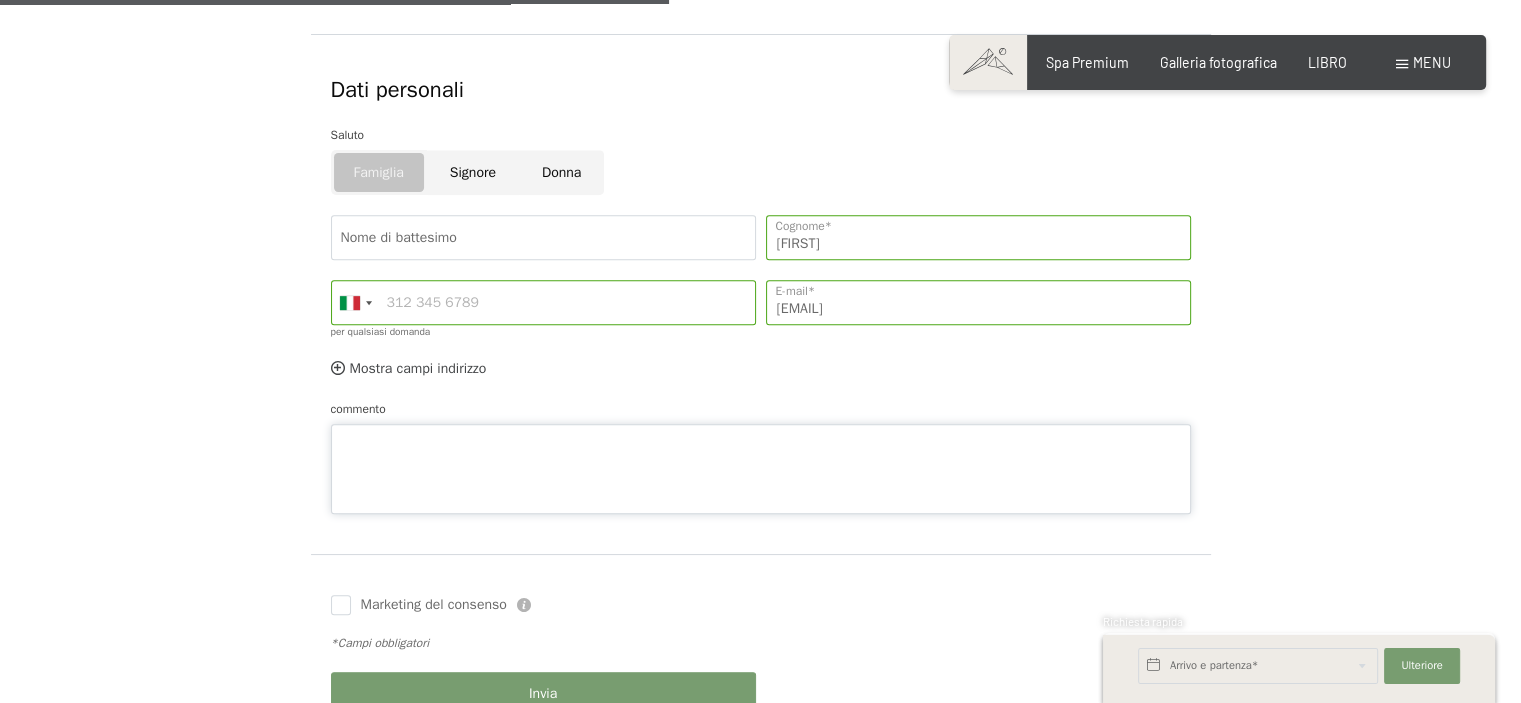 click on "commento" at bounding box center [761, 456] 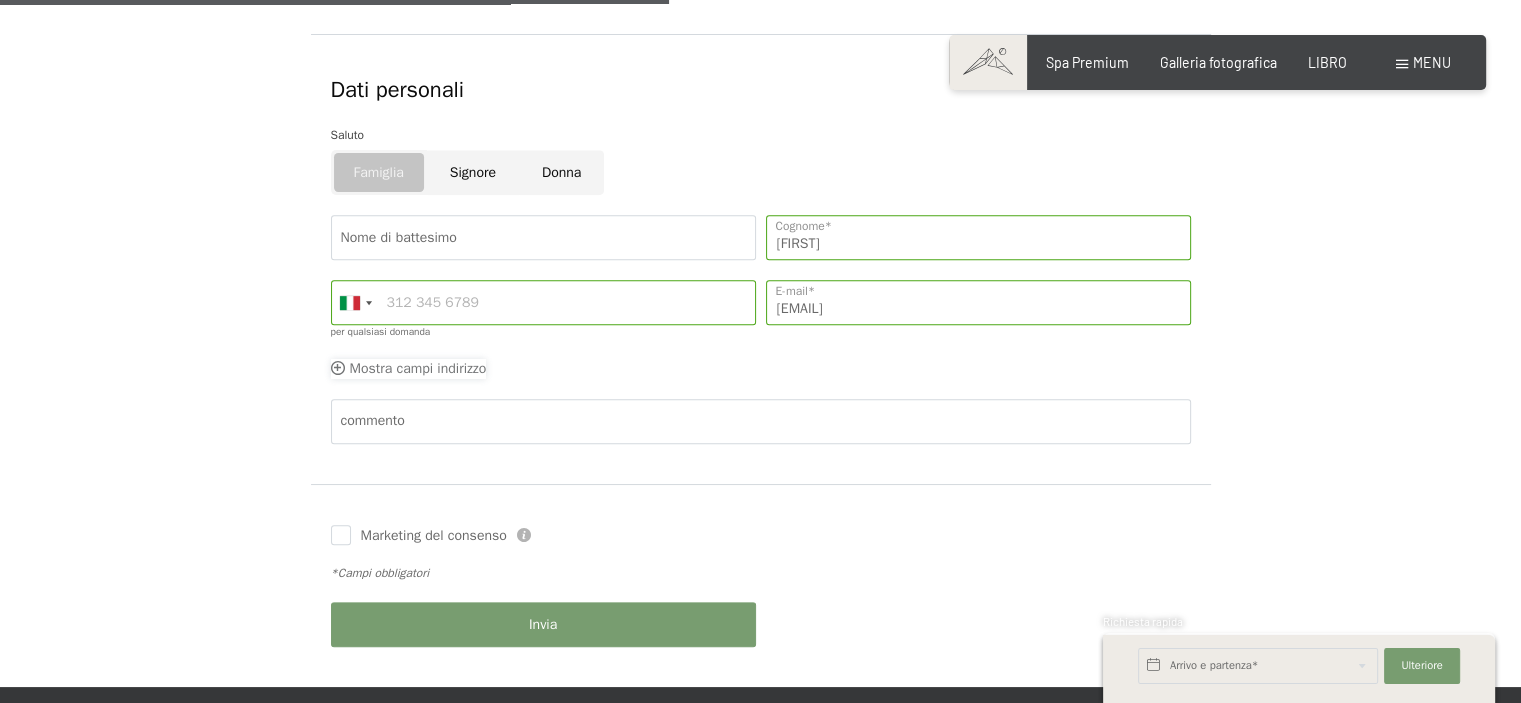 click on "Mostra campi indirizzo" at bounding box center [418, 368] 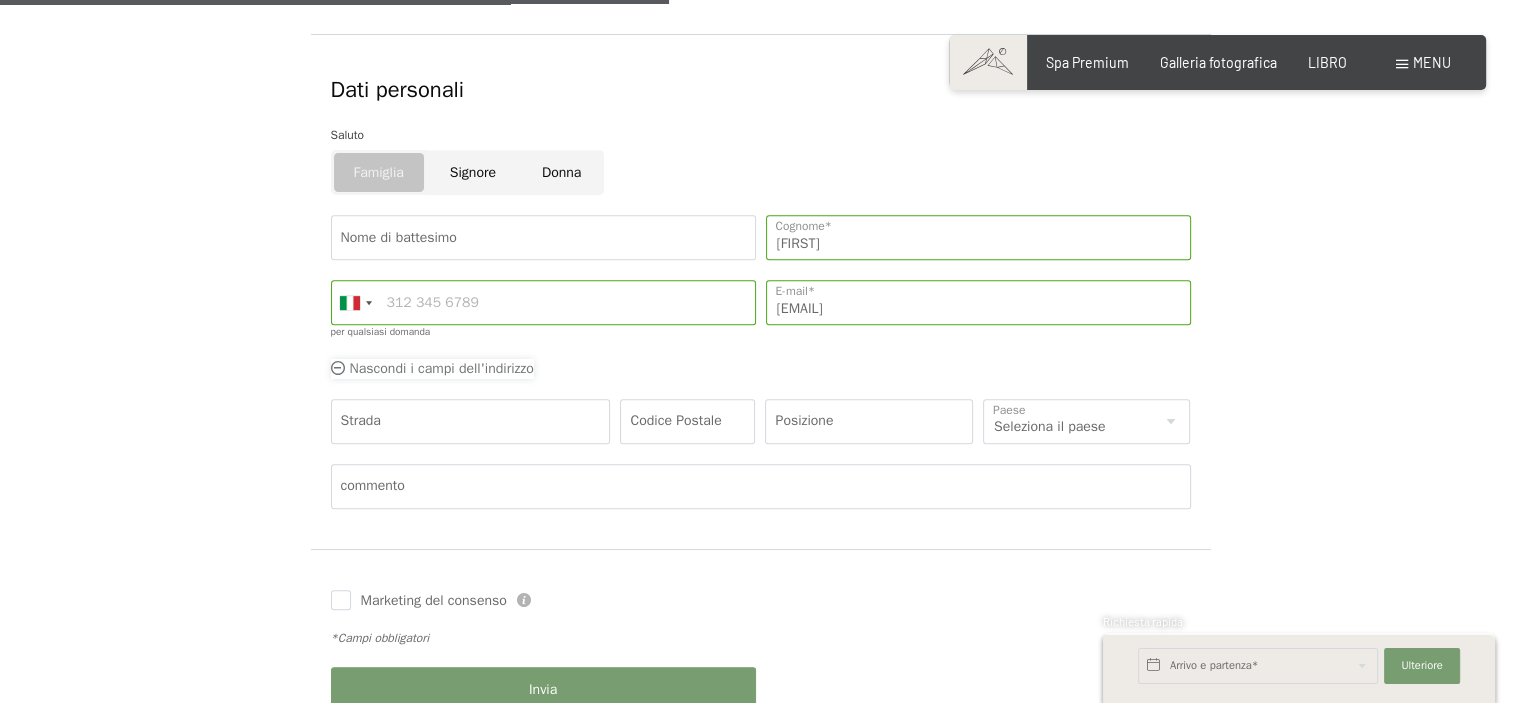 click at bounding box center (338, 368) 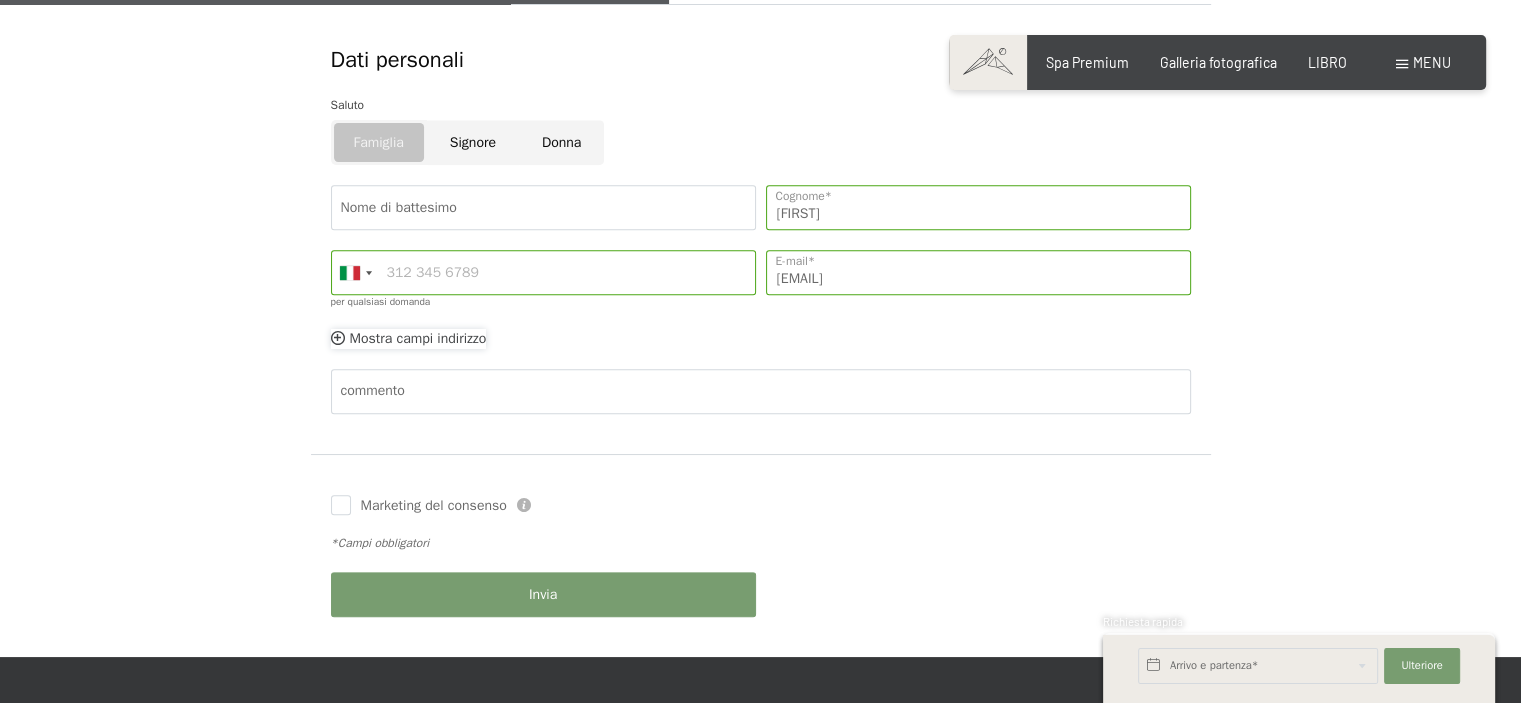 scroll, scrollTop: 1000, scrollLeft: 0, axis: vertical 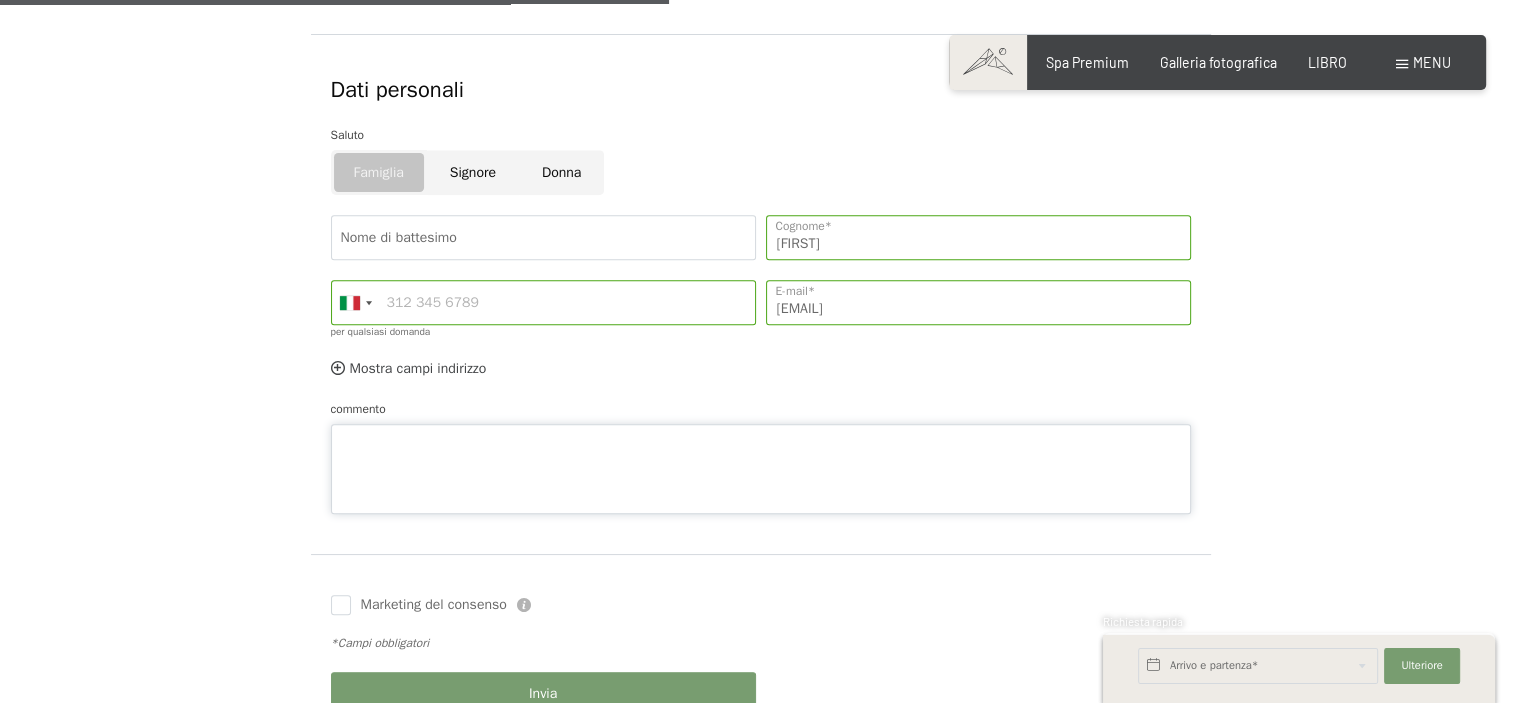 click on "commento" at bounding box center [761, 456] 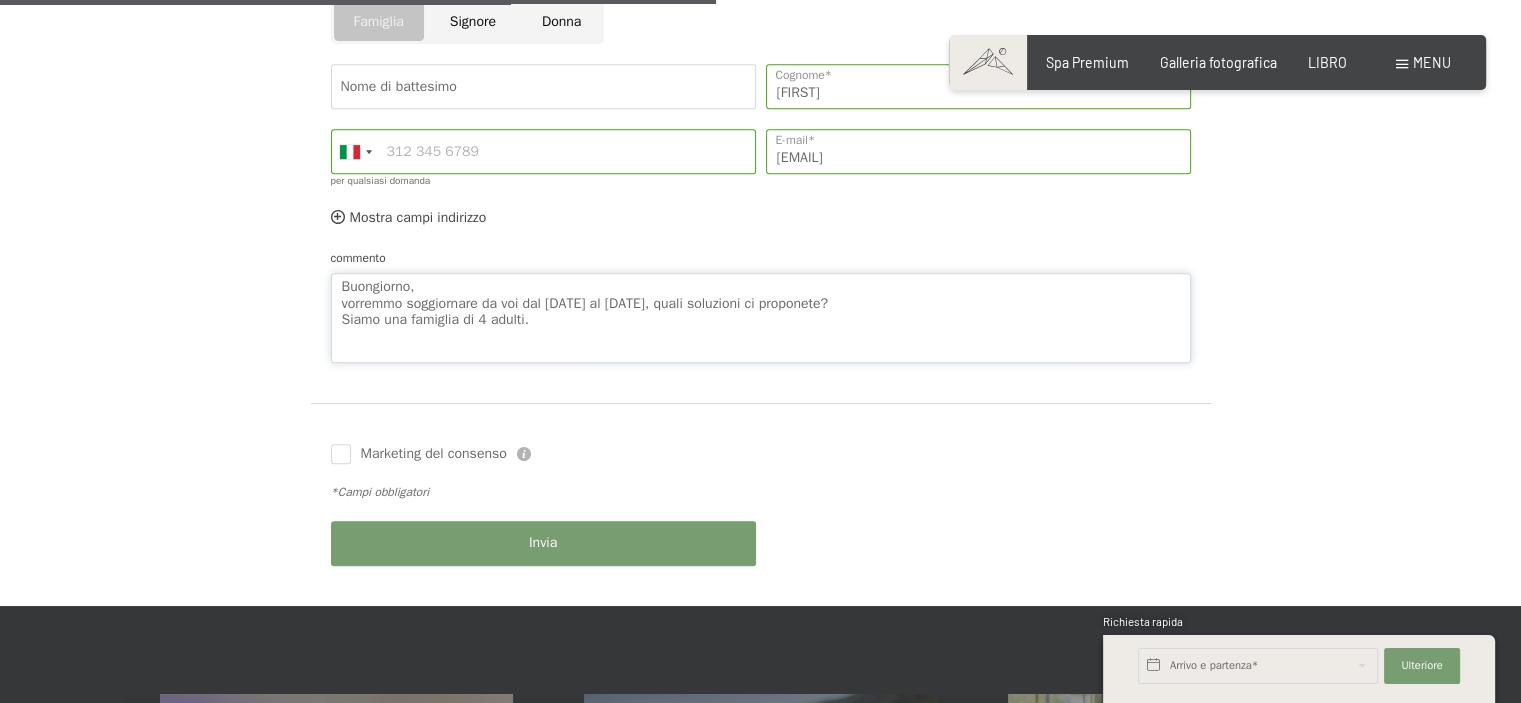 scroll, scrollTop: 1100, scrollLeft: 0, axis: vertical 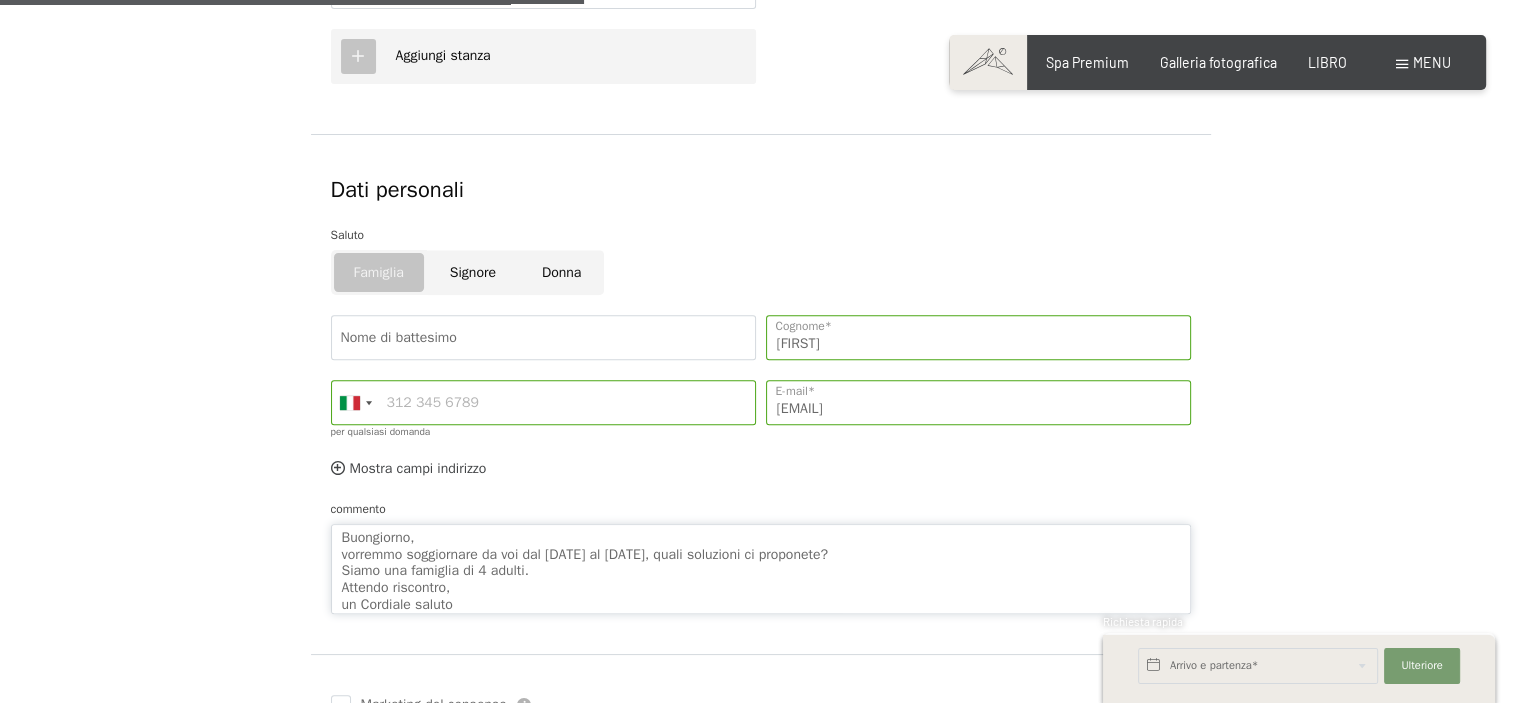 click on "Buongiorno,
vorremmo soggiornare da voi dal [DATE] al [DATE], quali soluzioni ci proponete?
Siamo una famiglia di 4 adulti.
Attendo riscontro,
un Cordiale saluto
[FIRST]" at bounding box center [761, 569] 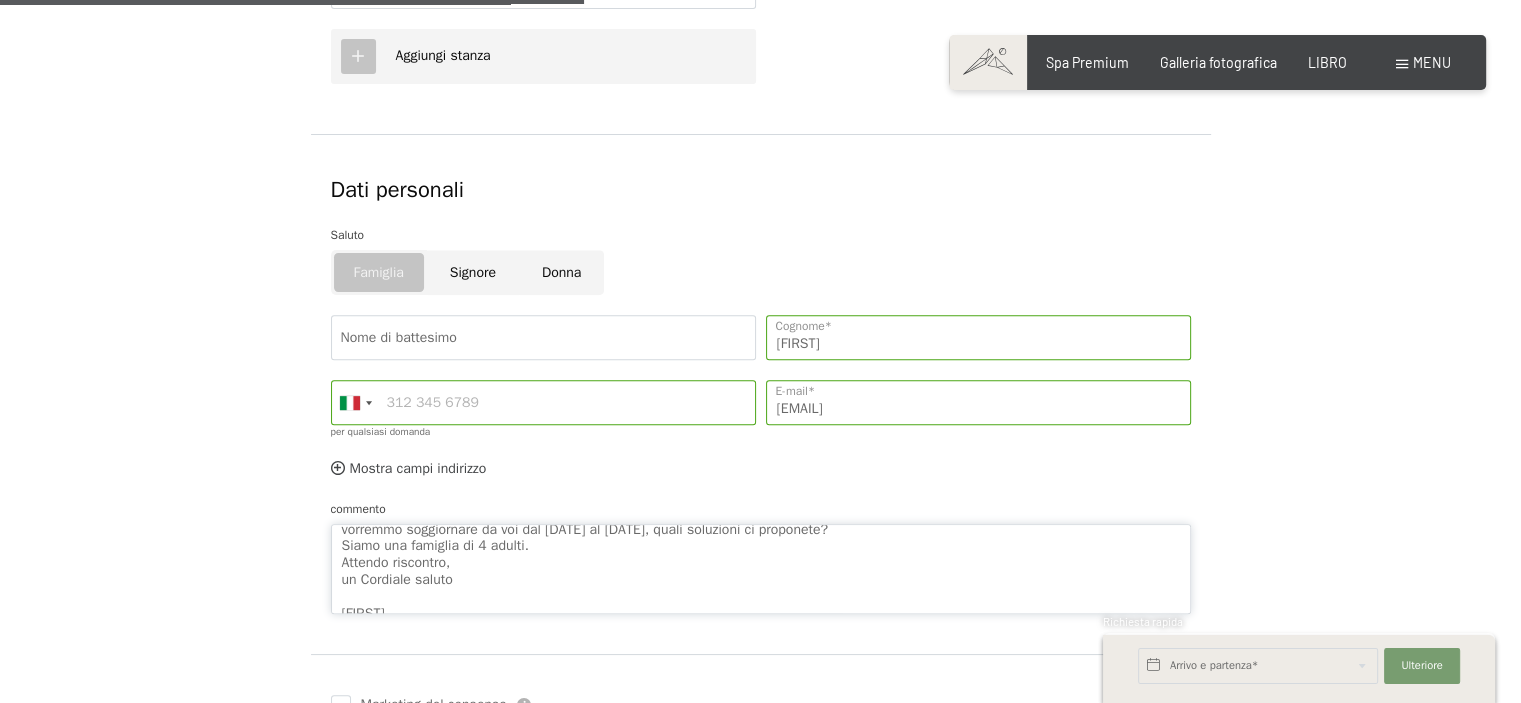scroll, scrollTop: 39, scrollLeft: 0, axis: vertical 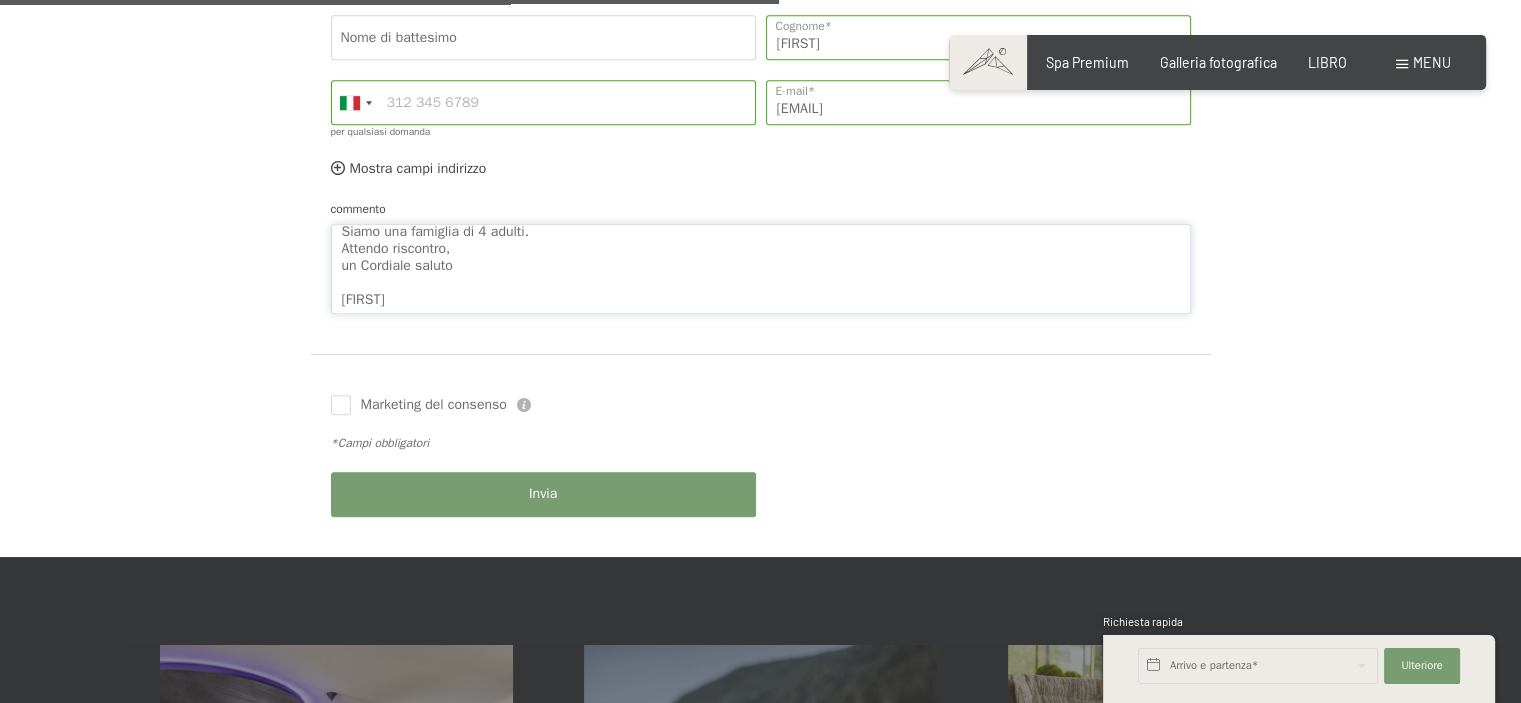 click on "Buongiorno,
vorremmo soggiornare da voi dal [DATE] al [DATE], quali soluzioni ci proponete?
Siamo una famiglia di 4 adulti.
Attendo riscontro,
un Cordiale saluto
[FIRST]" at bounding box center (761, 269) 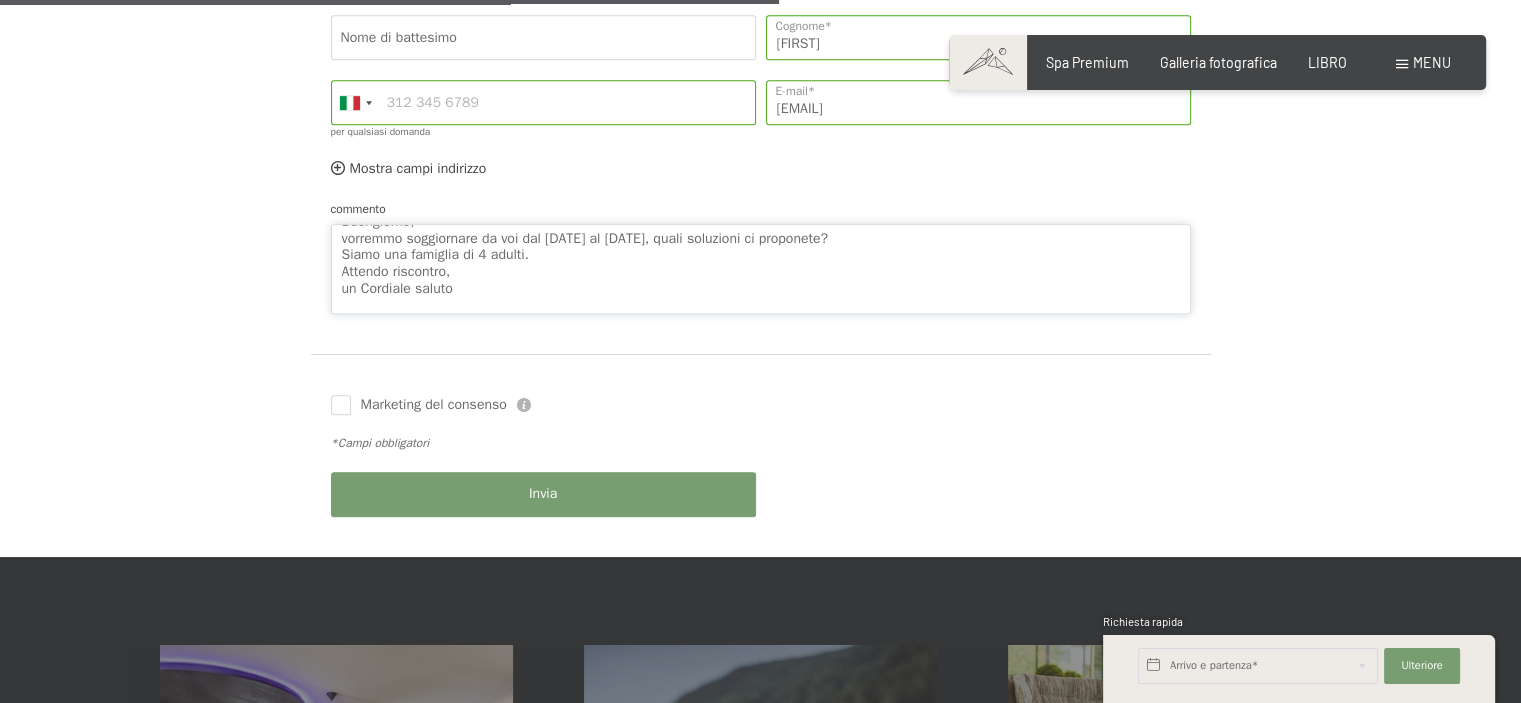scroll, scrollTop: 0, scrollLeft: 0, axis: both 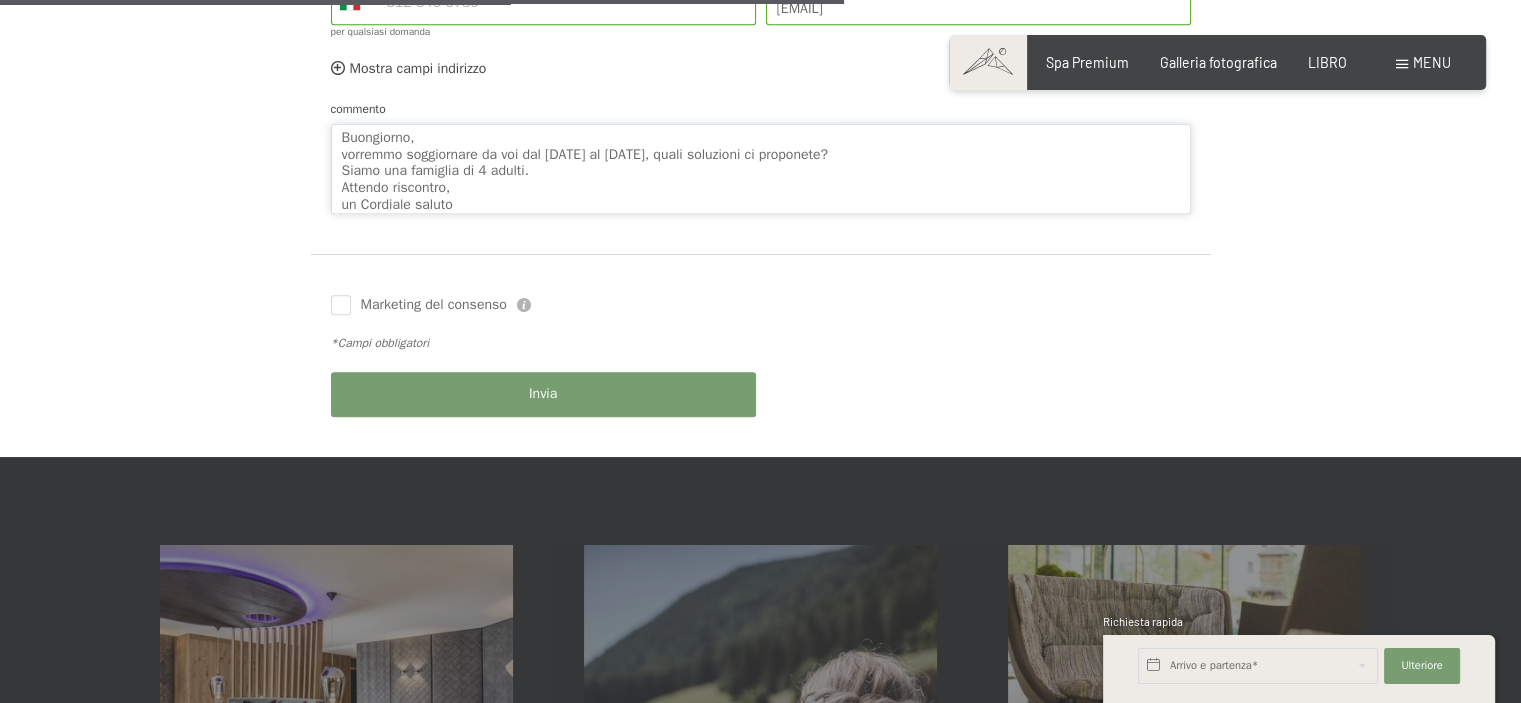 type on "Buongiorno,
vorremmo soggiornare da voi dal [DATE] al [DATE], quali soluzioni ci proponete?
Siamo una famiglia di 4 adulti.
Attendo riscontro,
un Cordiale saluto
[NAME] [LAST]" 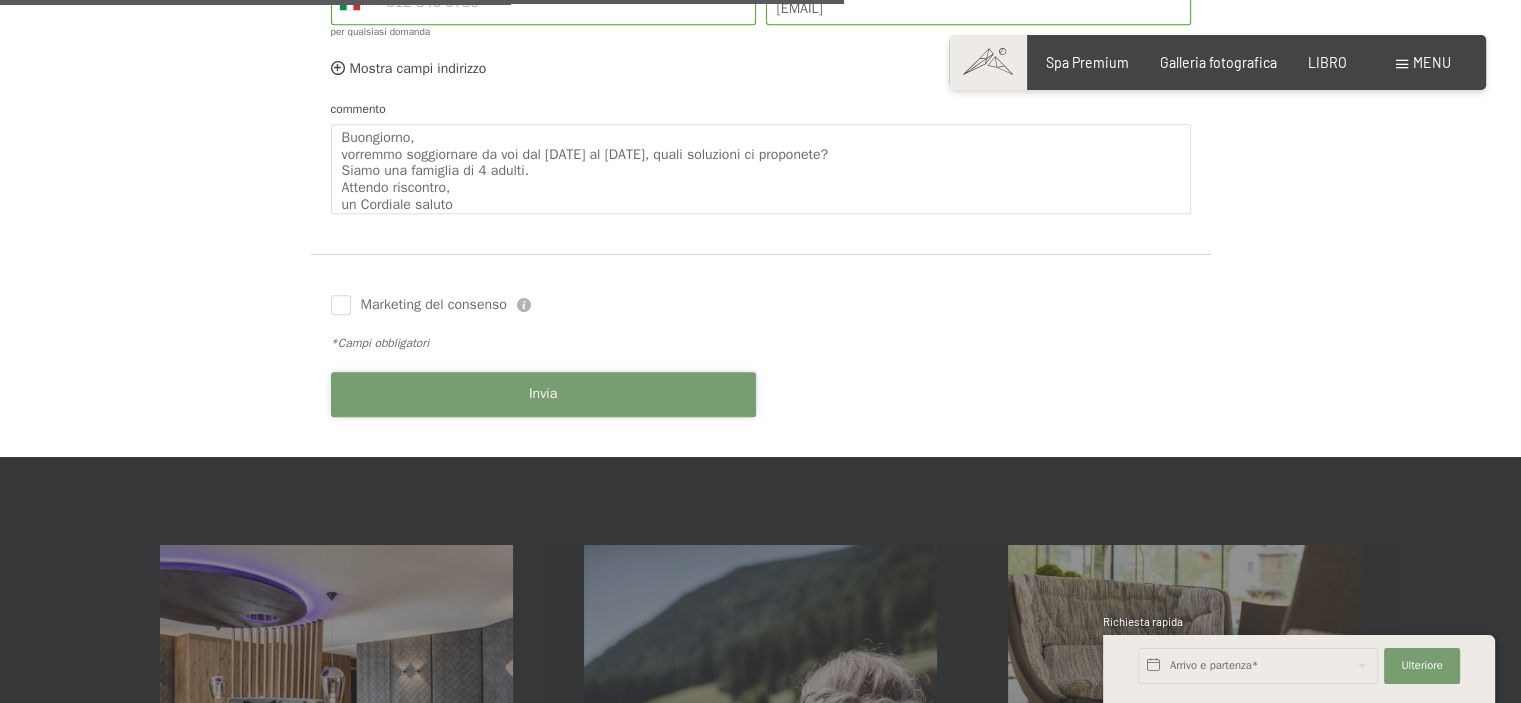 click on "Invia" at bounding box center [543, 394] 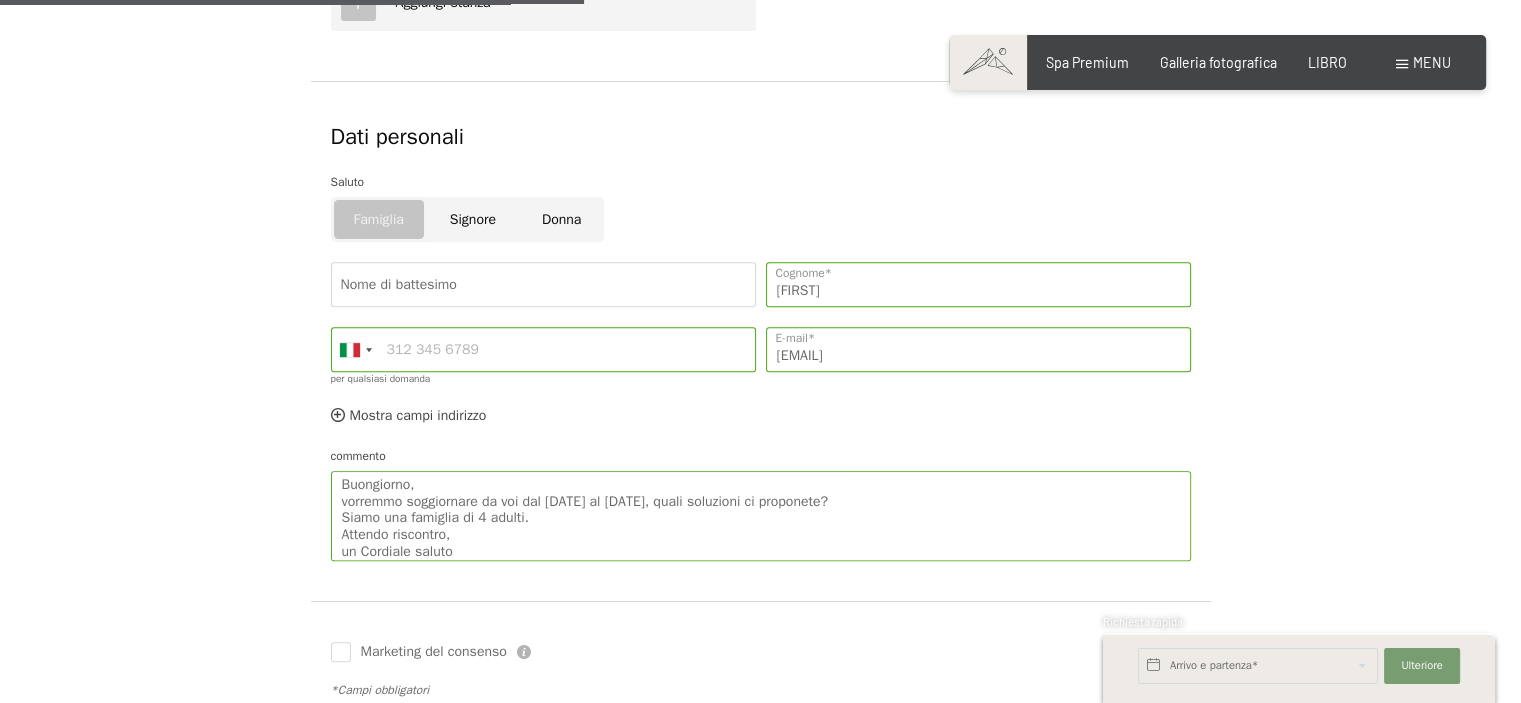 scroll, scrollTop: 900, scrollLeft: 0, axis: vertical 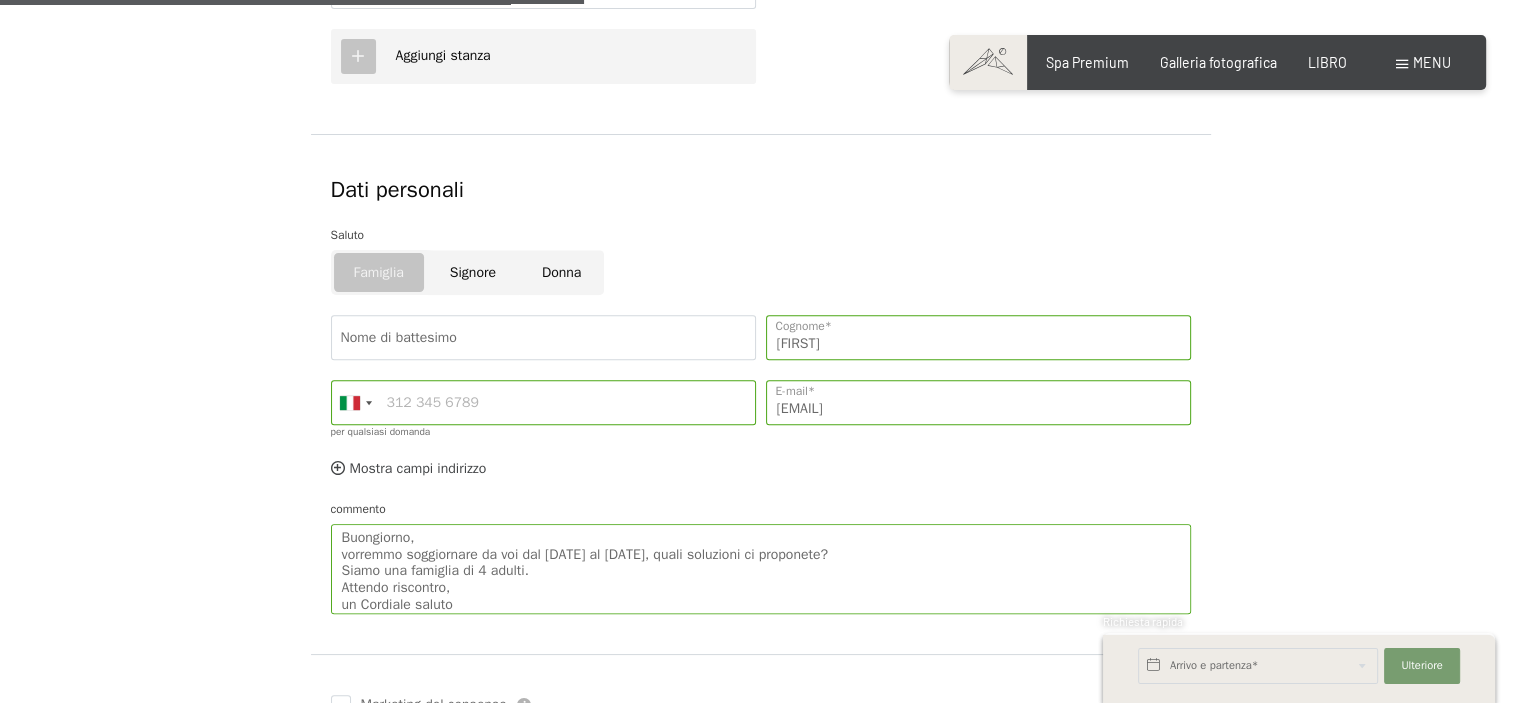 click on "Famiglia" at bounding box center (379, 272) 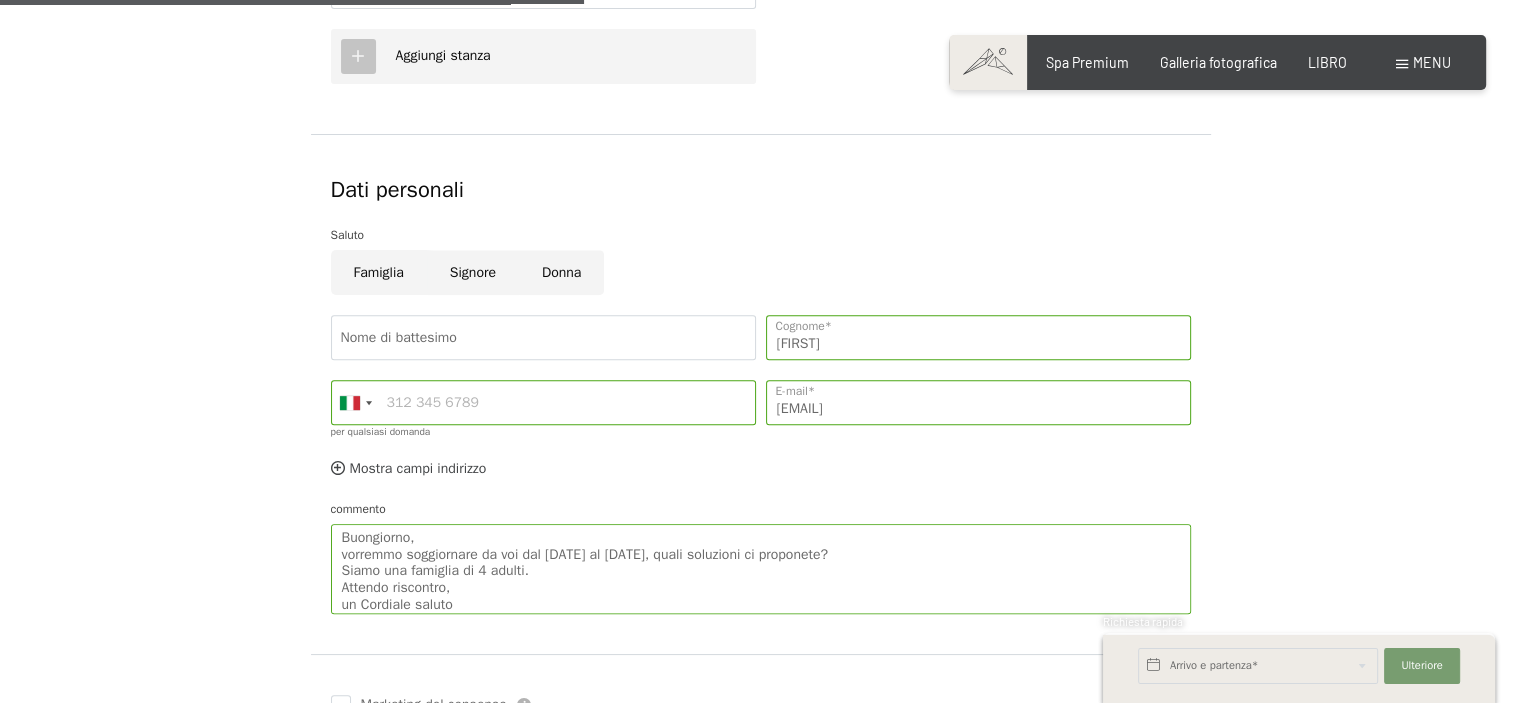 click on "Famiglia" at bounding box center [379, 272] 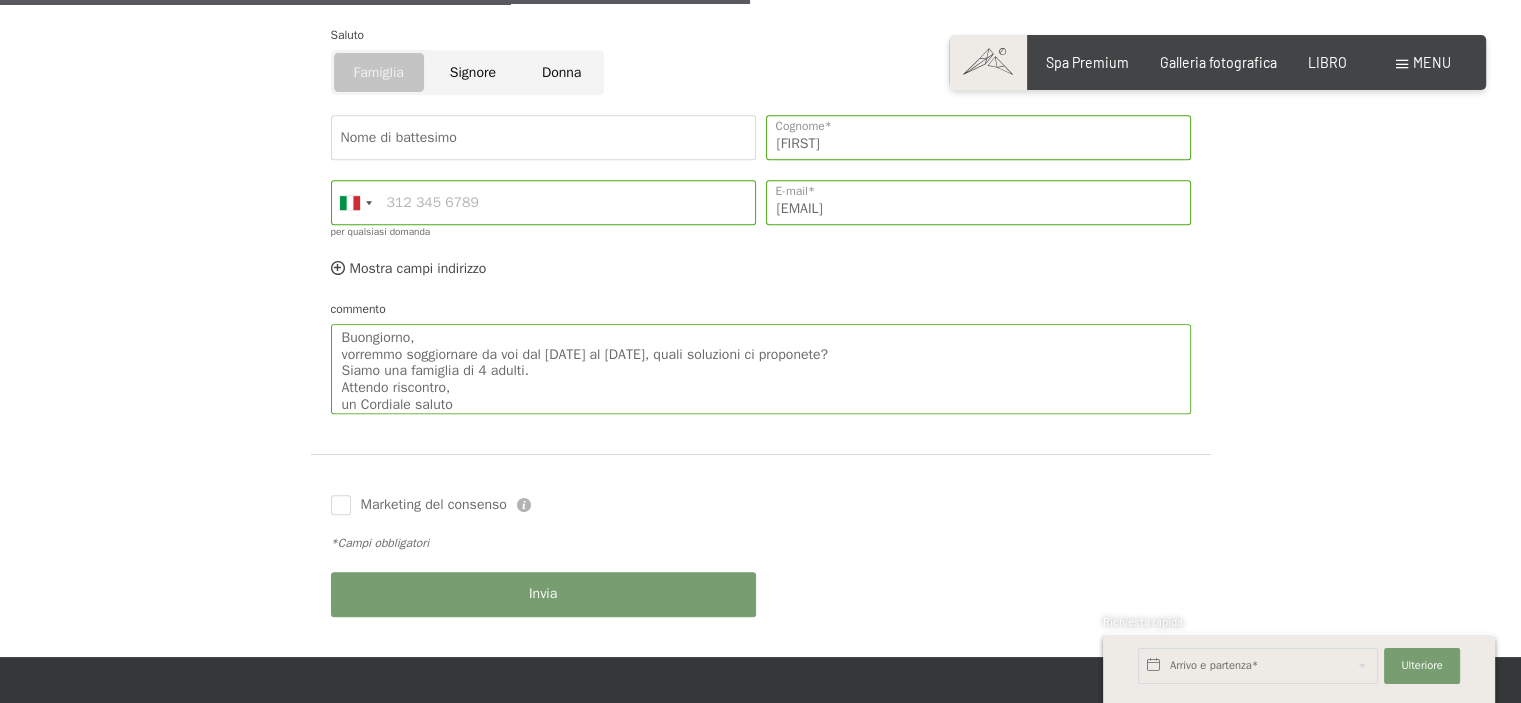 scroll, scrollTop: 1200, scrollLeft: 0, axis: vertical 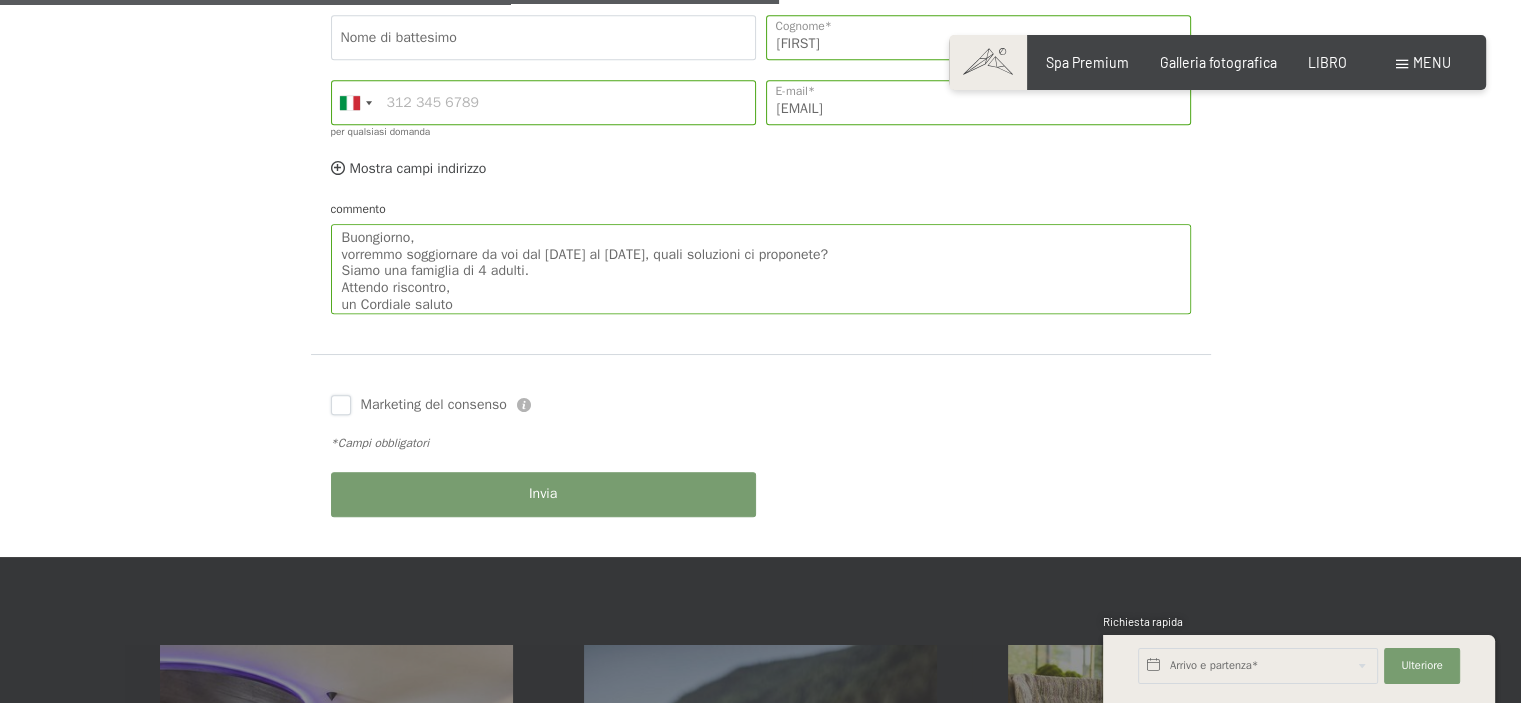 click on "Marketing del consenso" at bounding box center [341, 405] 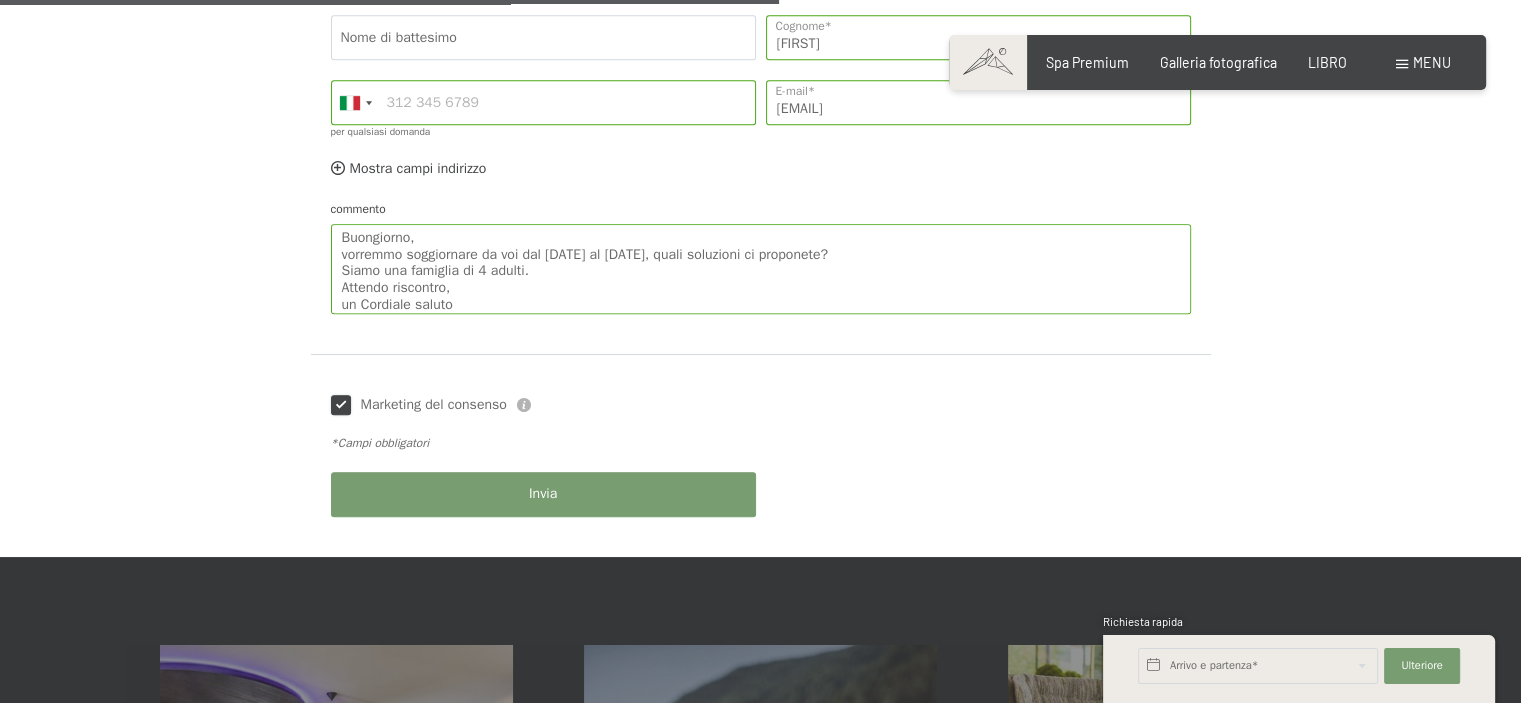 click on "Marketing del consenso" at bounding box center (341, 405) 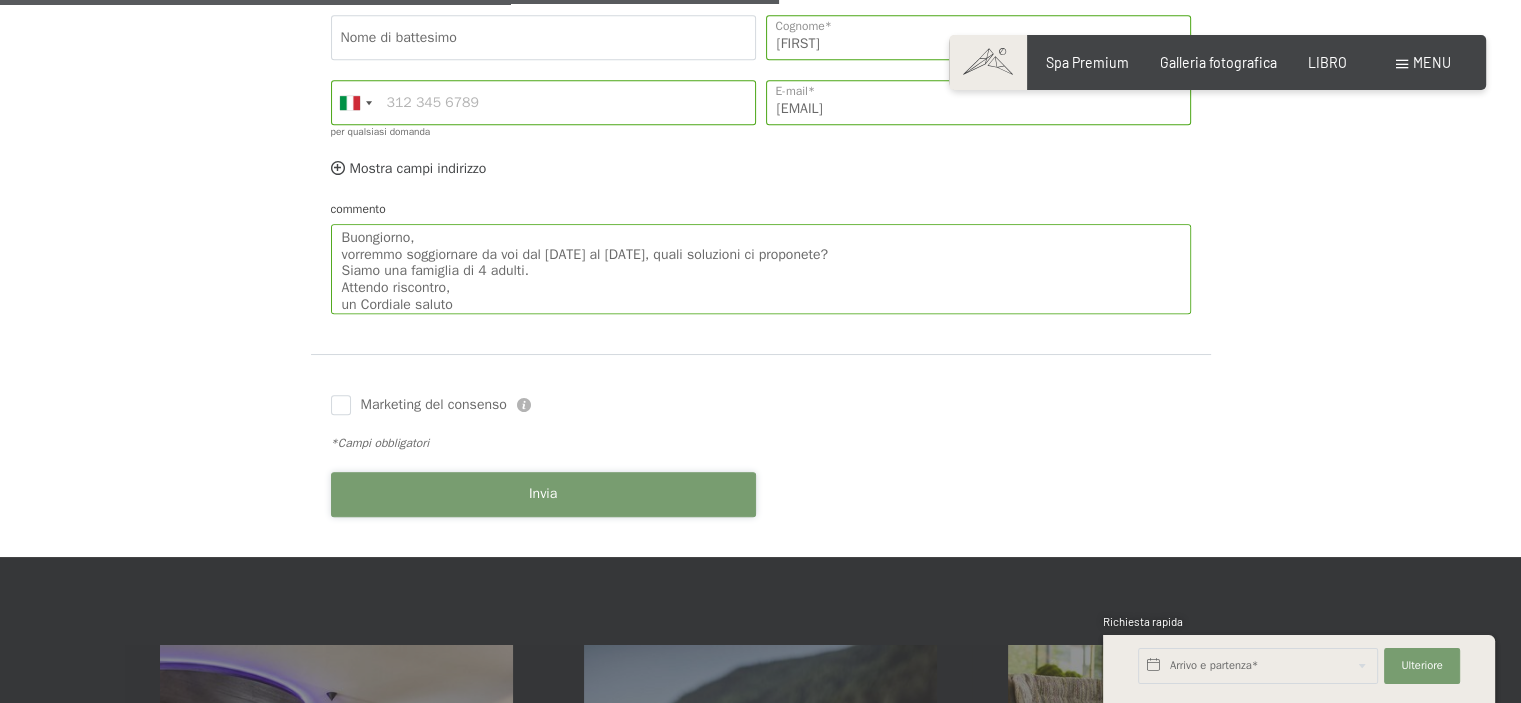 click on "Invia" at bounding box center (543, 494) 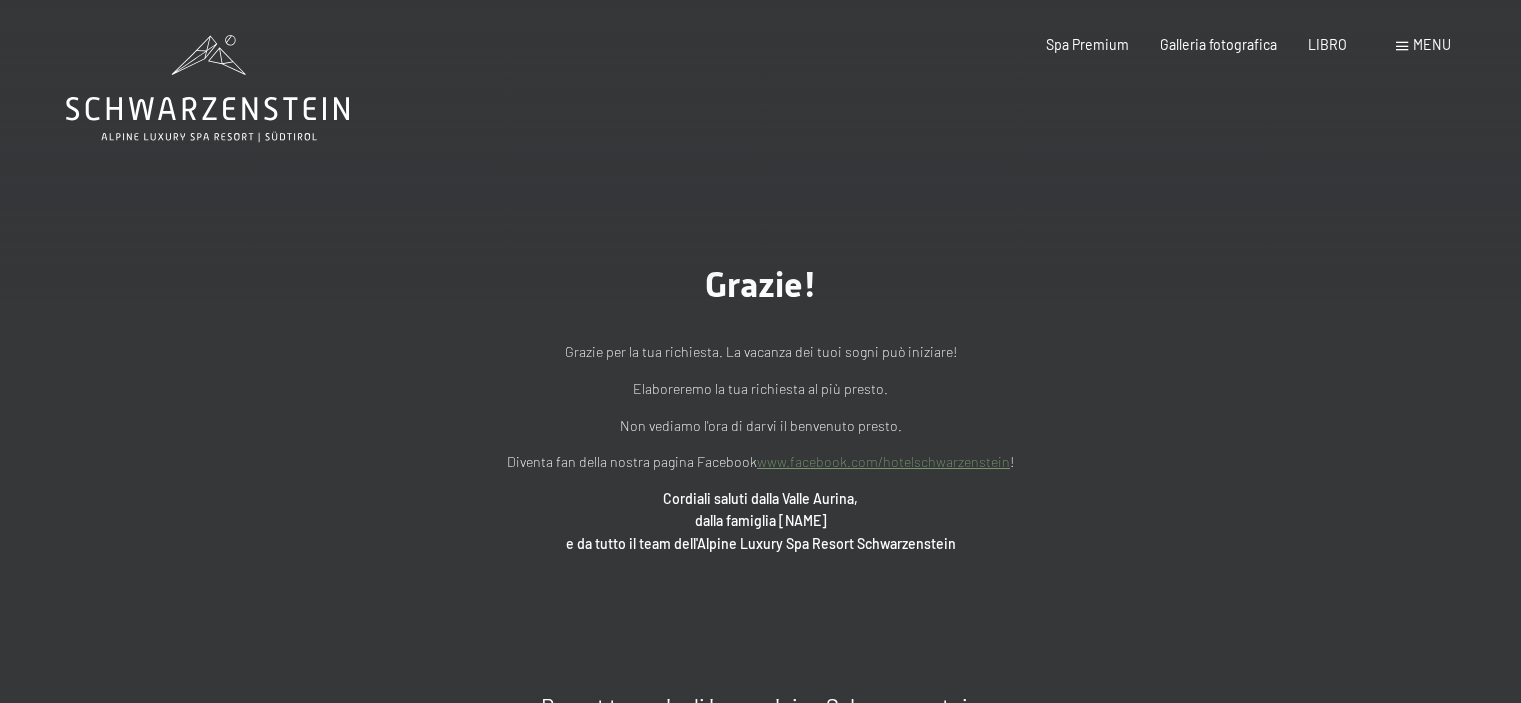 scroll, scrollTop: 0, scrollLeft: 0, axis: both 